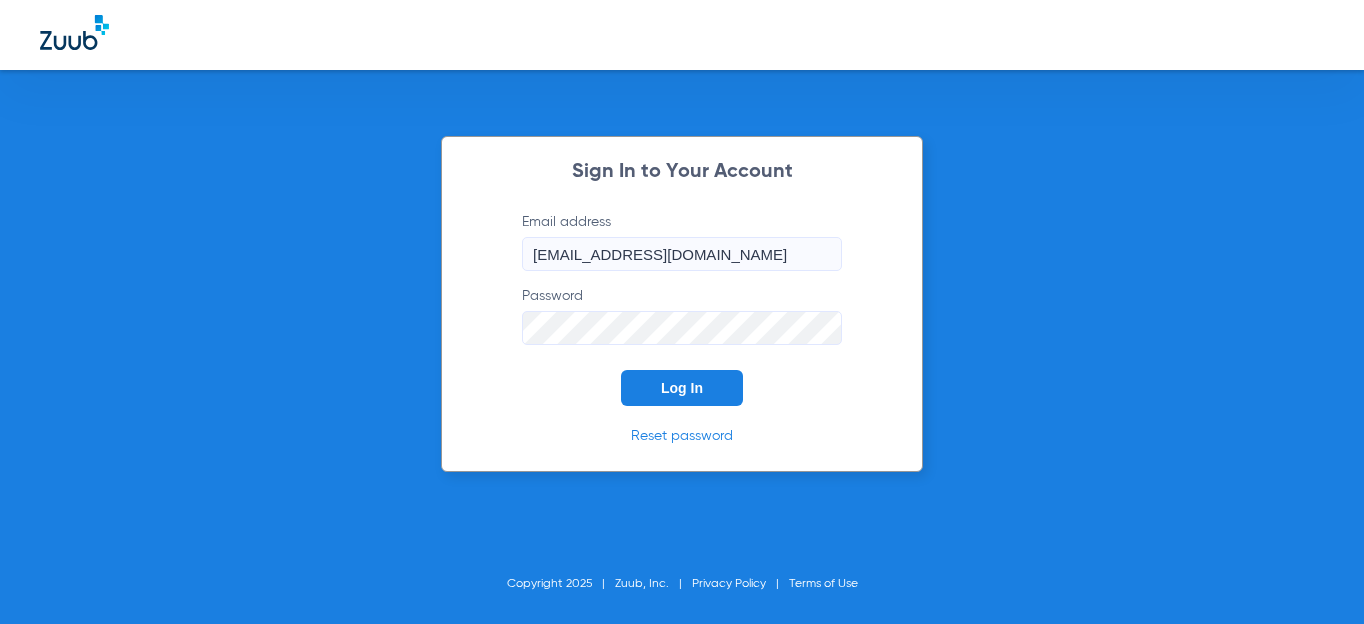 scroll, scrollTop: 0, scrollLeft: 0, axis: both 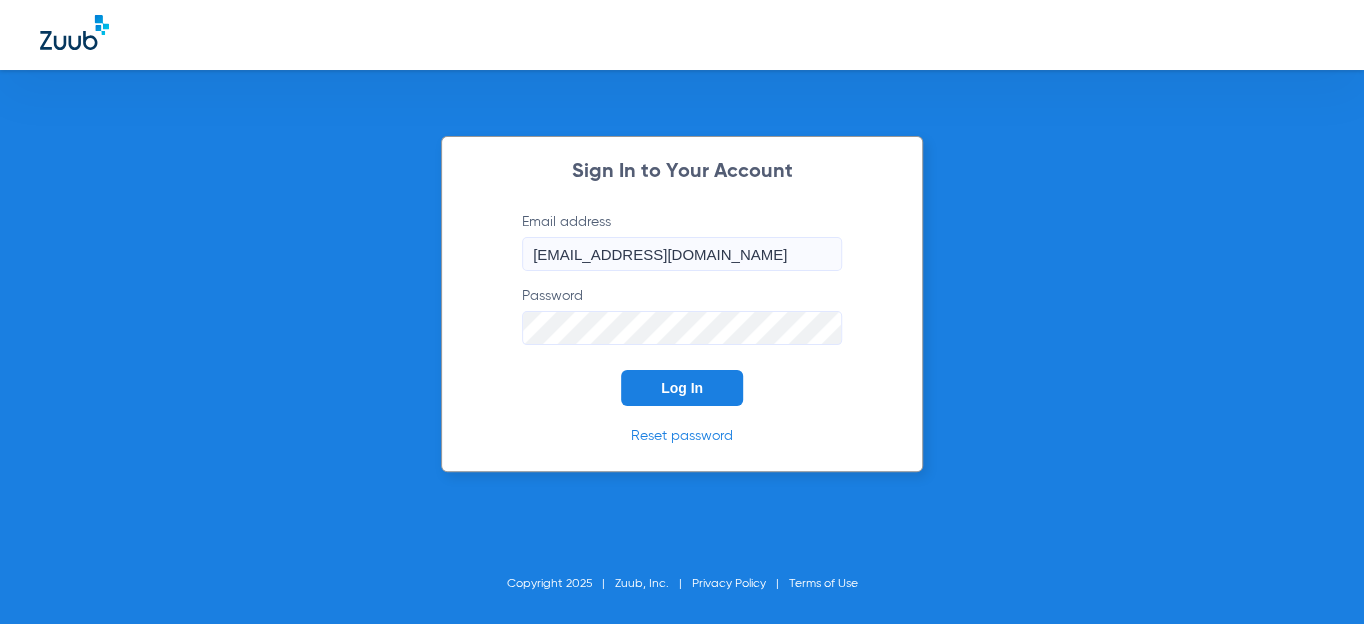 click on "Log In" 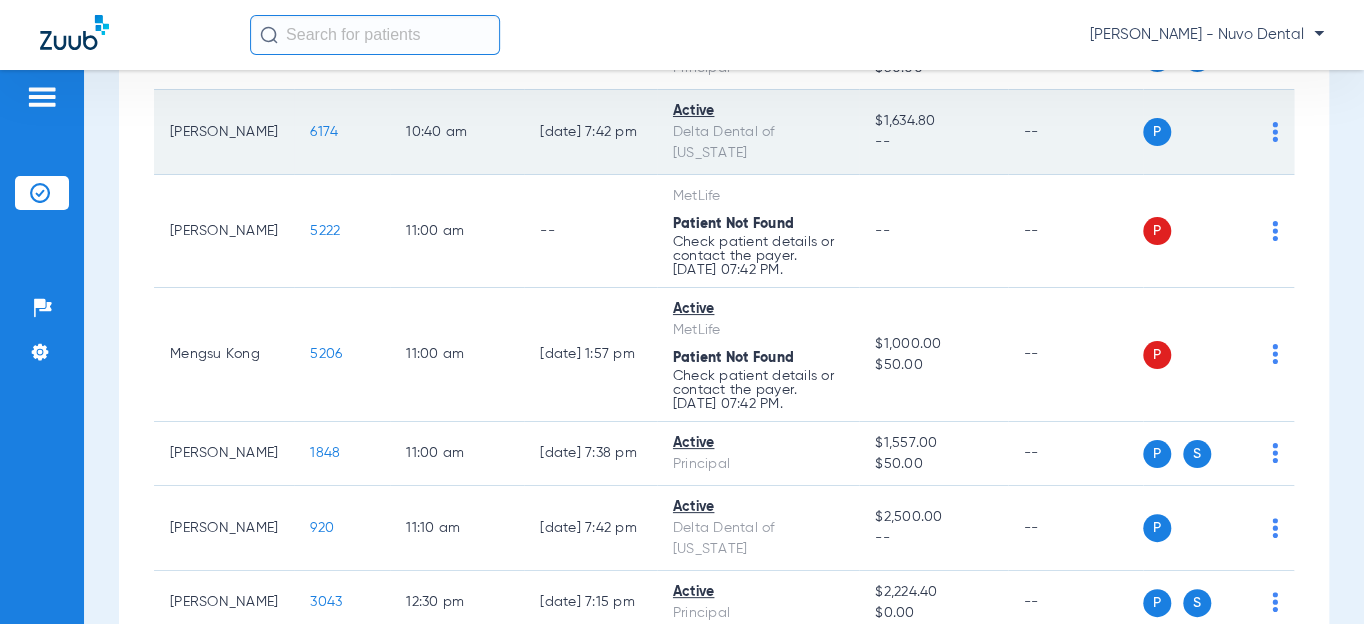 scroll, scrollTop: 1454, scrollLeft: 0, axis: vertical 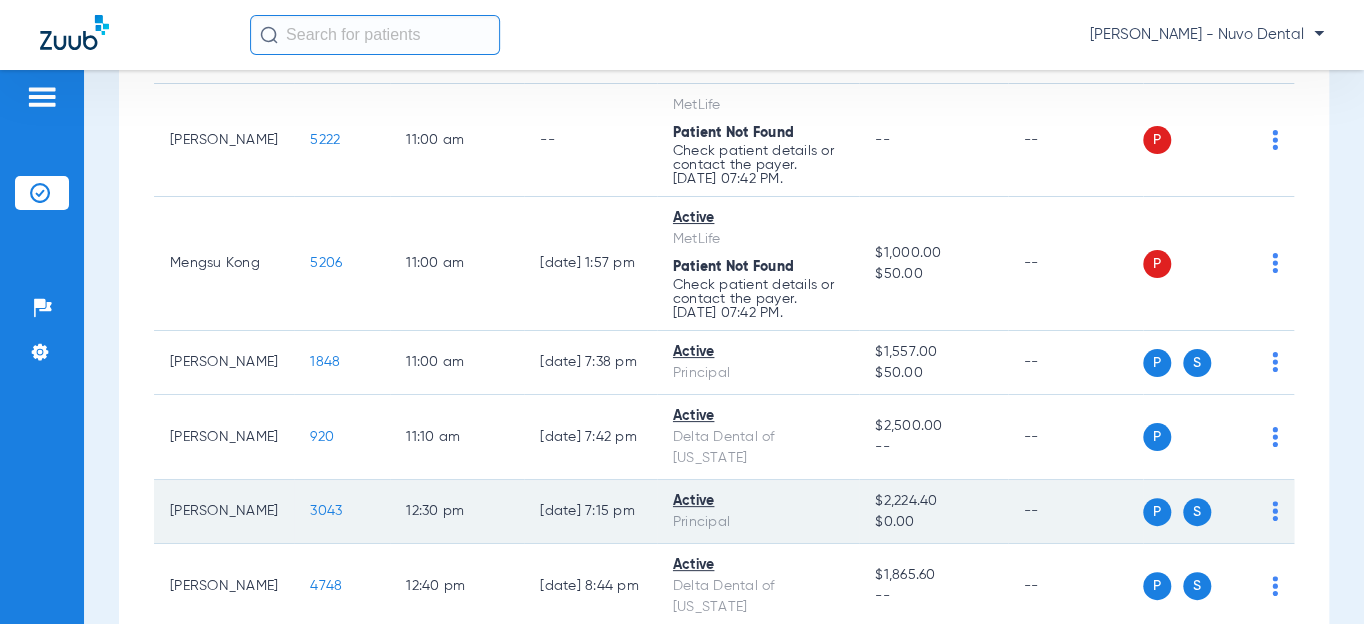 click on "3043" 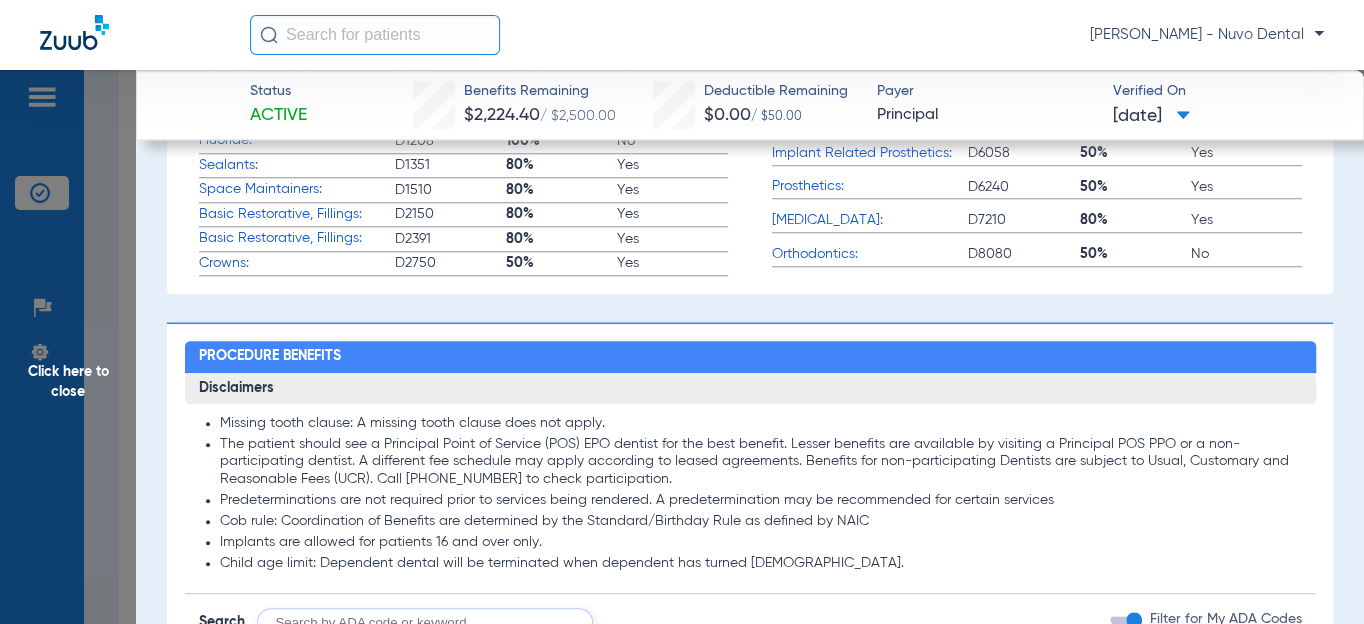 scroll, scrollTop: 1272, scrollLeft: 0, axis: vertical 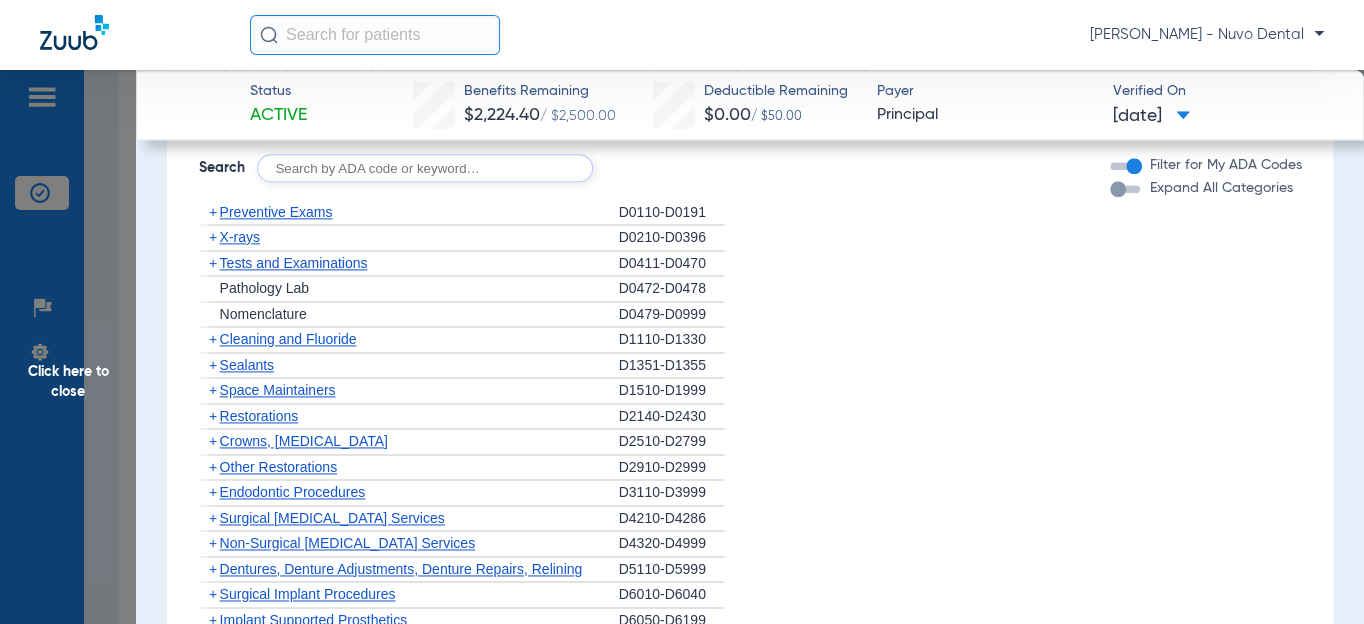 click 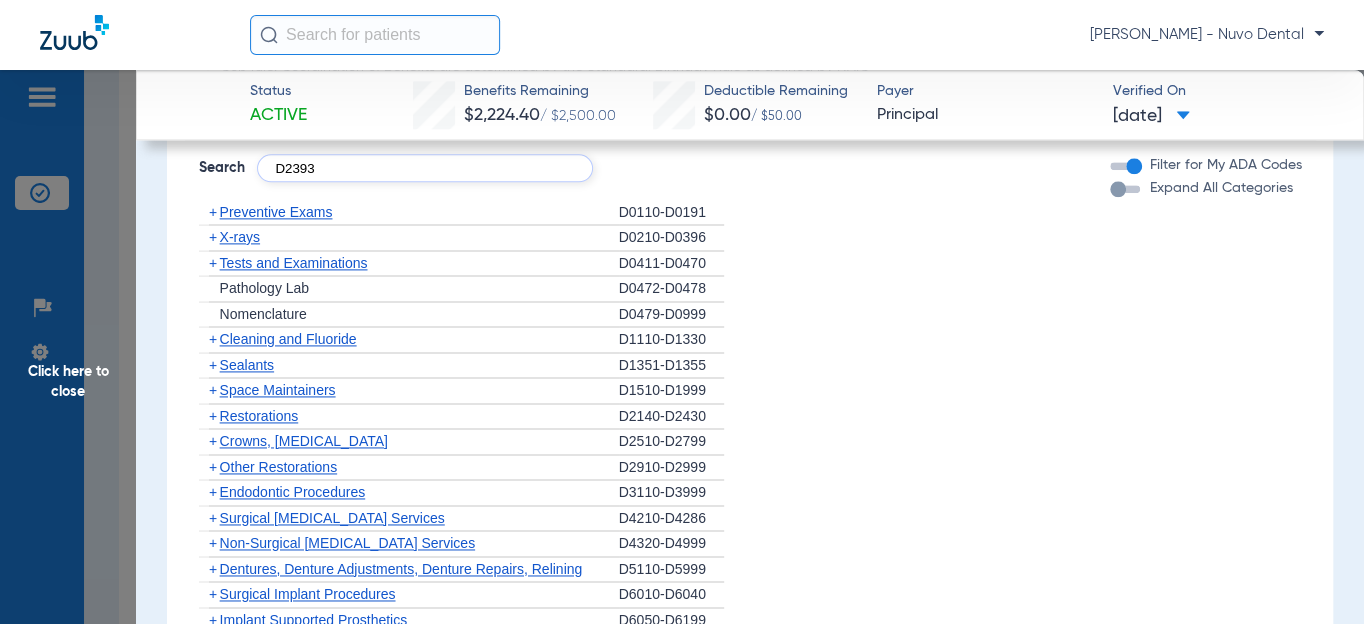 type on "D2393" 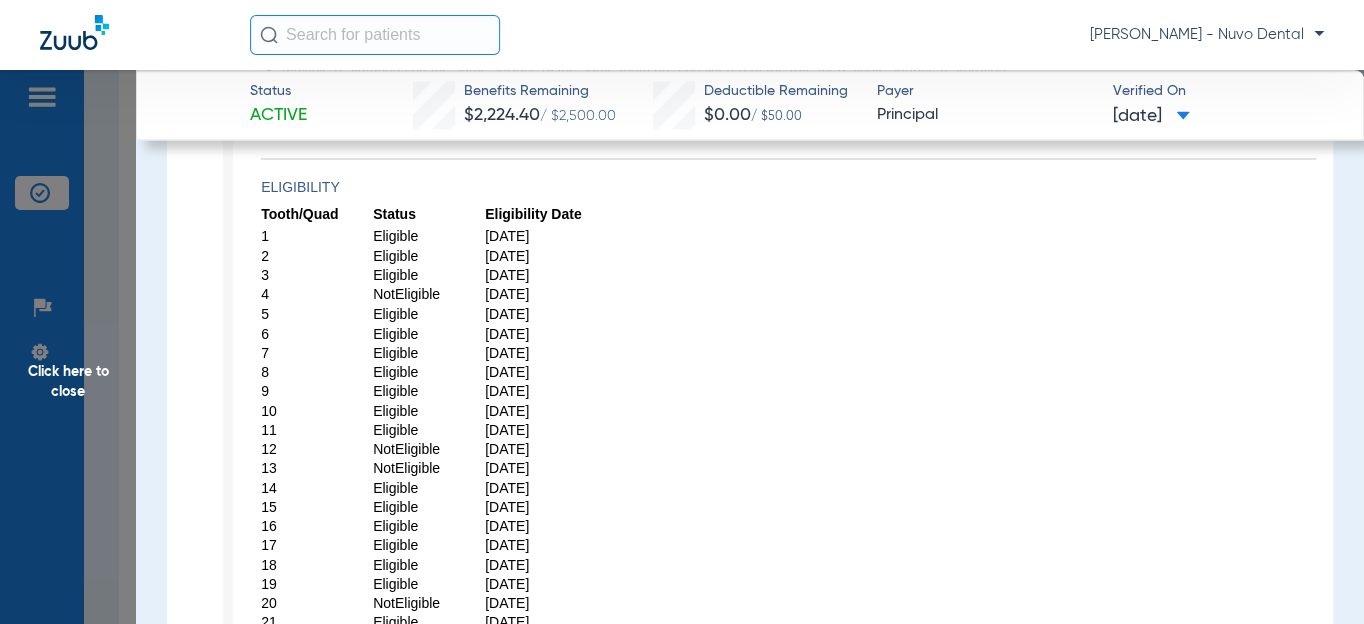 scroll, scrollTop: 1636, scrollLeft: 0, axis: vertical 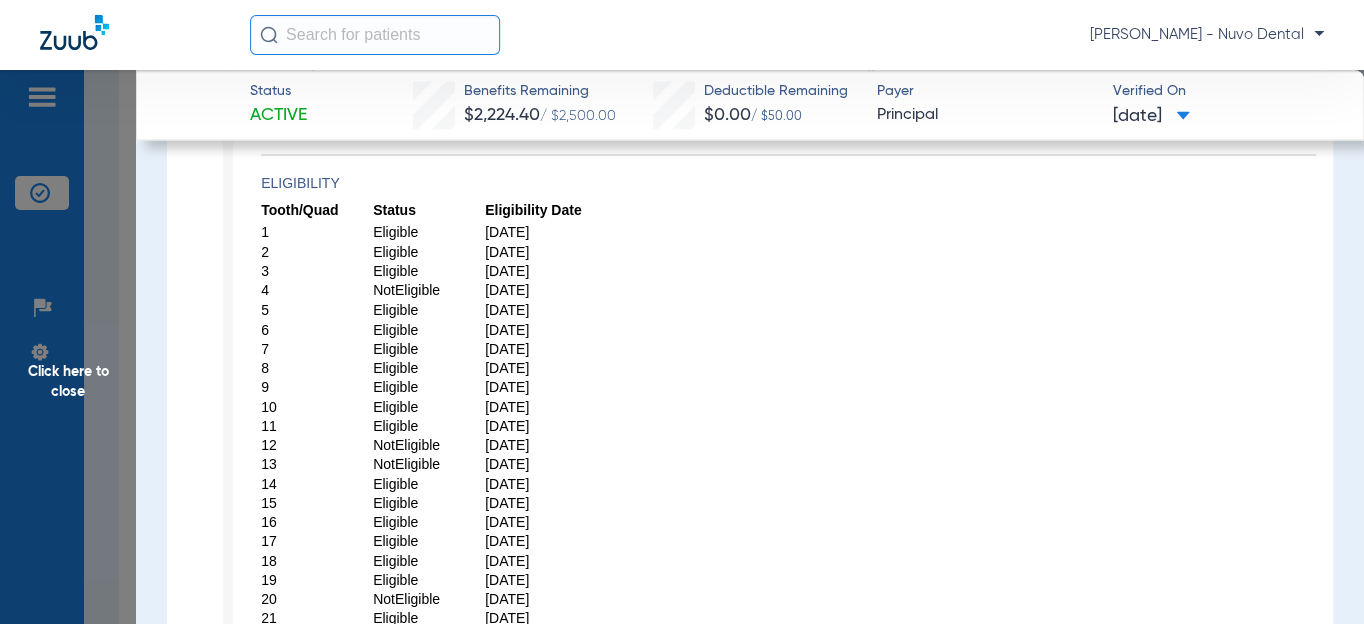 click on "[DATE]" 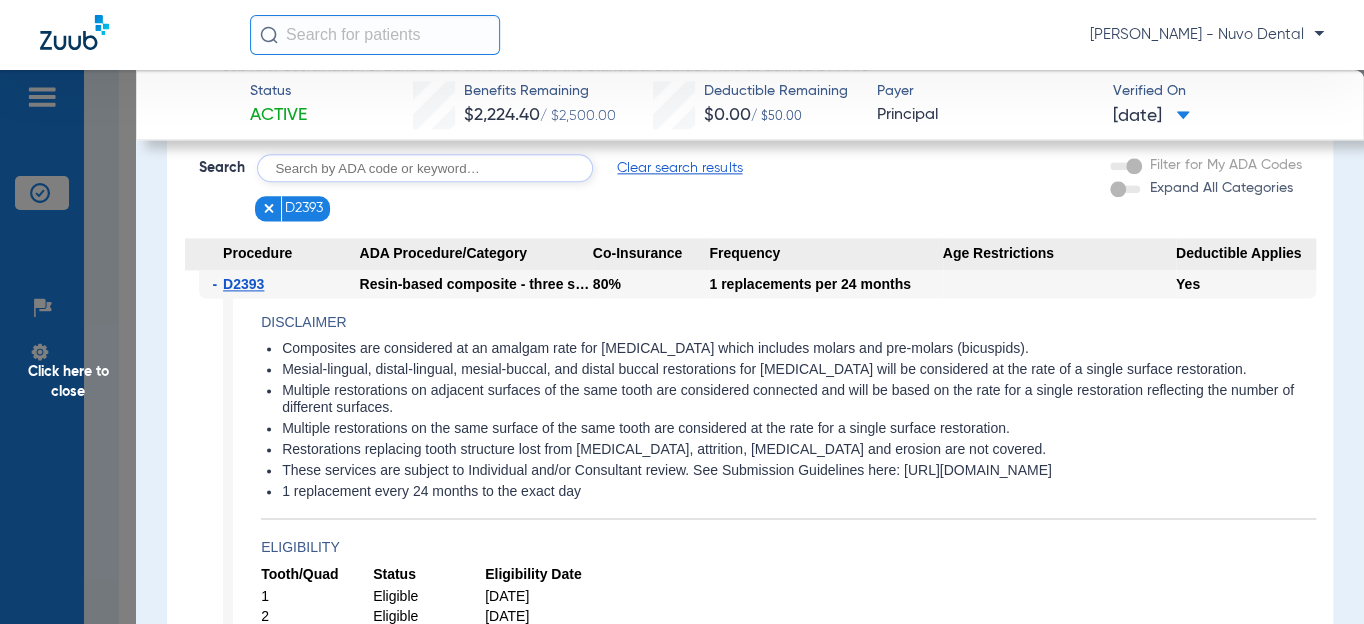 scroll, scrollTop: 1454, scrollLeft: 0, axis: vertical 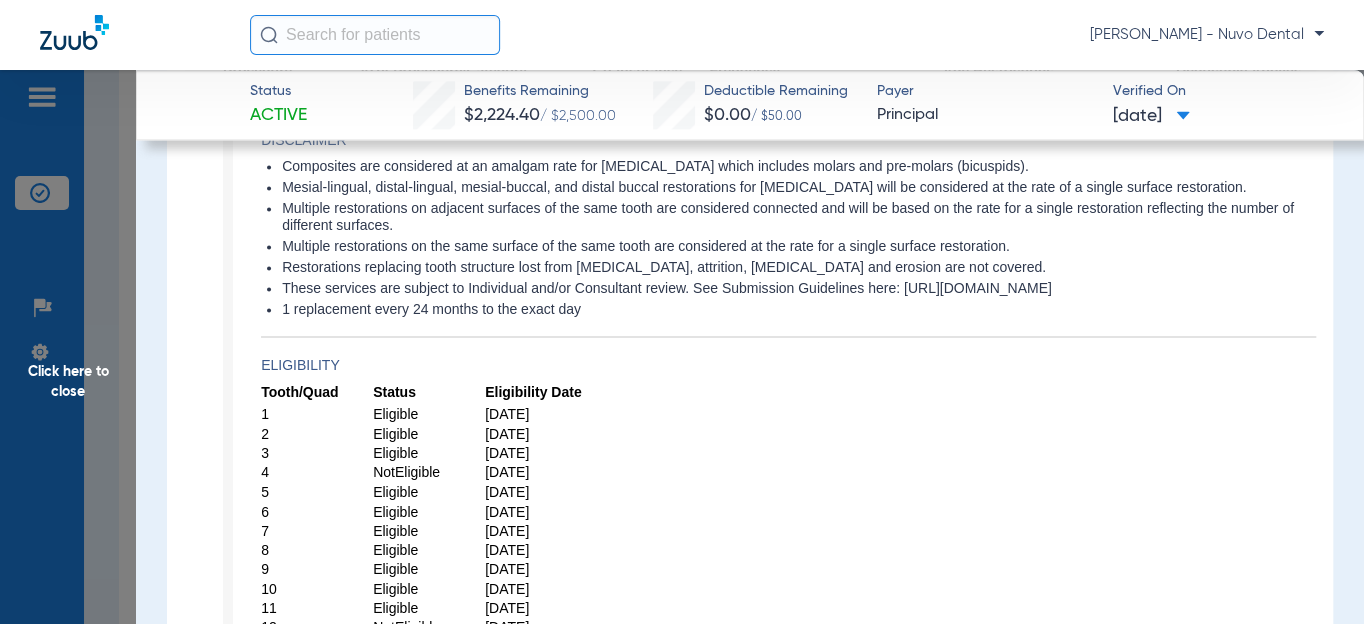 click on "[DATE]" 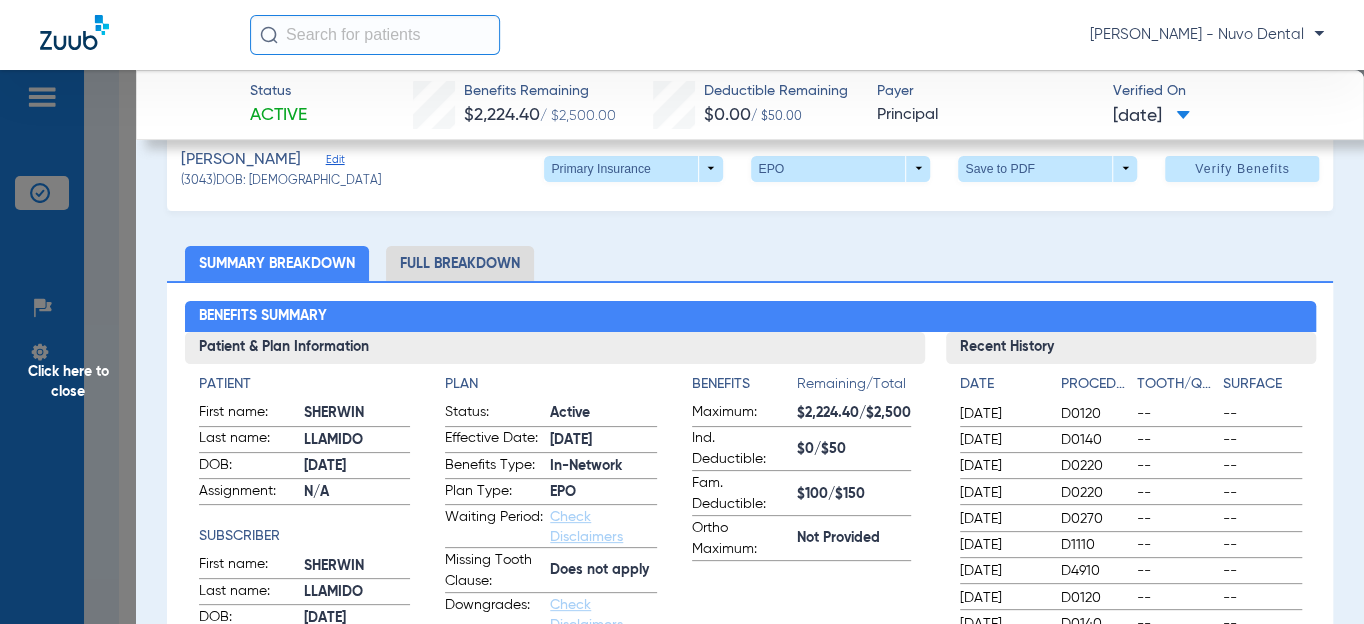 scroll, scrollTop: 0, scrollLeft: 0, axis: both 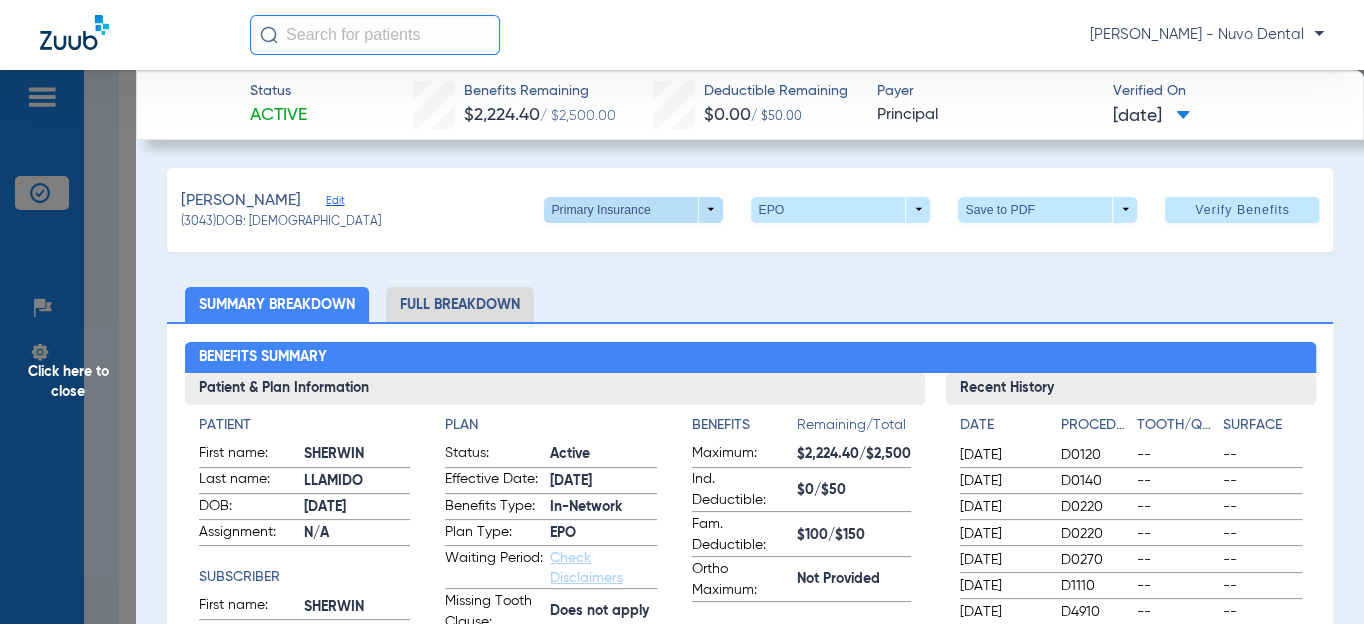 click 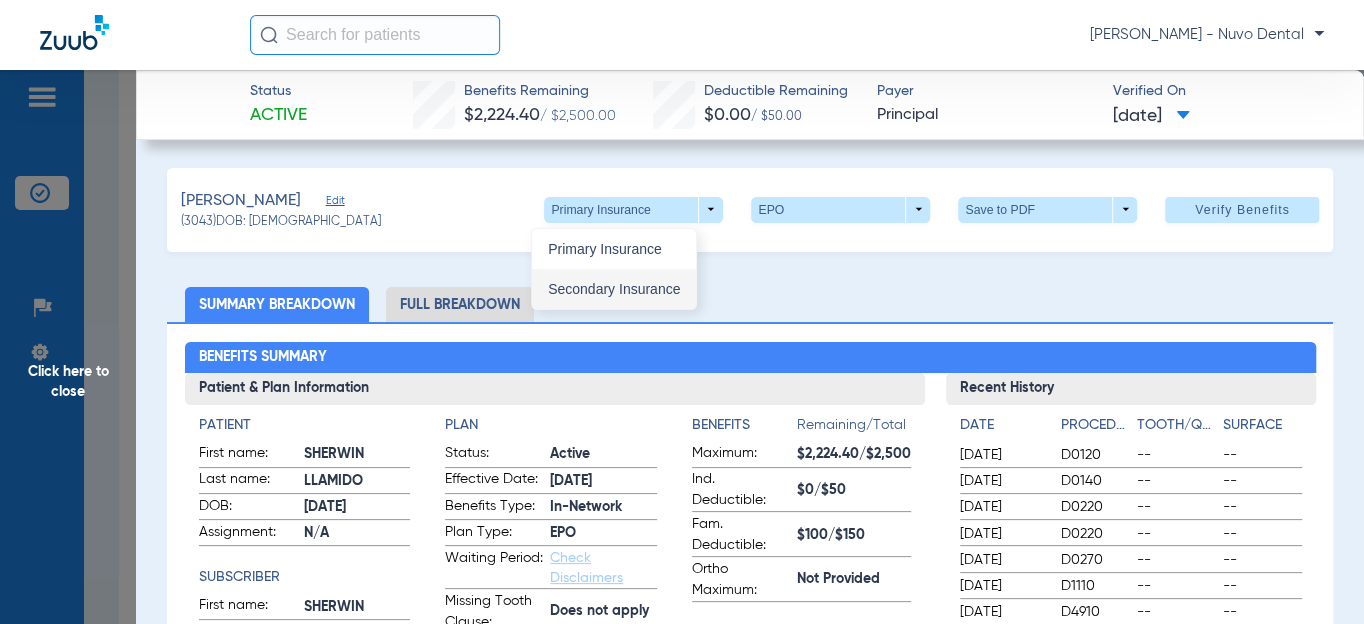 click on "Secondary Insurance" at bounding box center [614, 289] 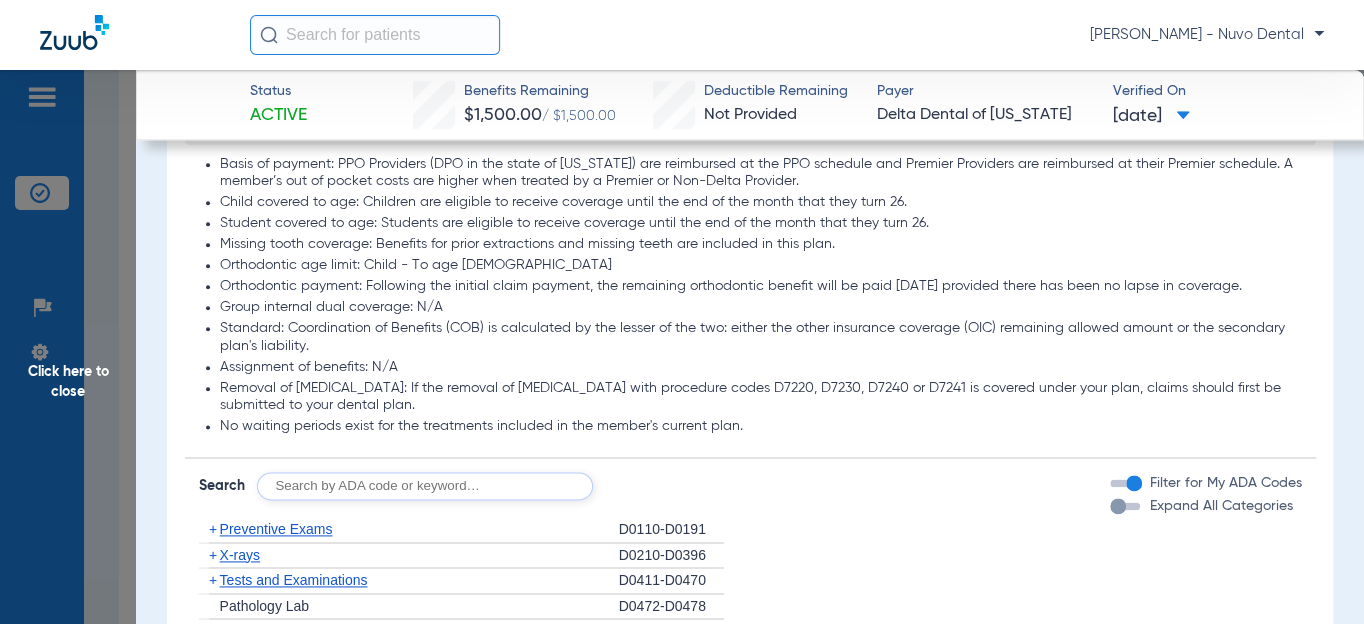 scroll, scrollTop: 1181, scrollLeft: 0, axis: vertical 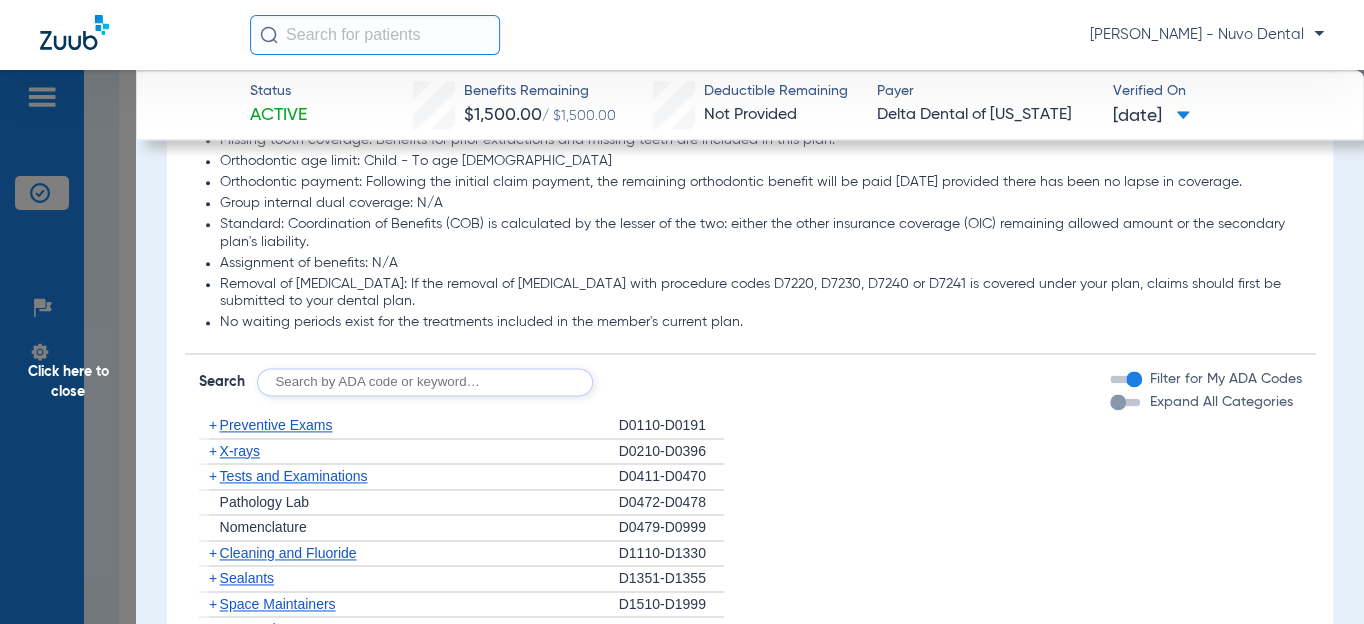 click 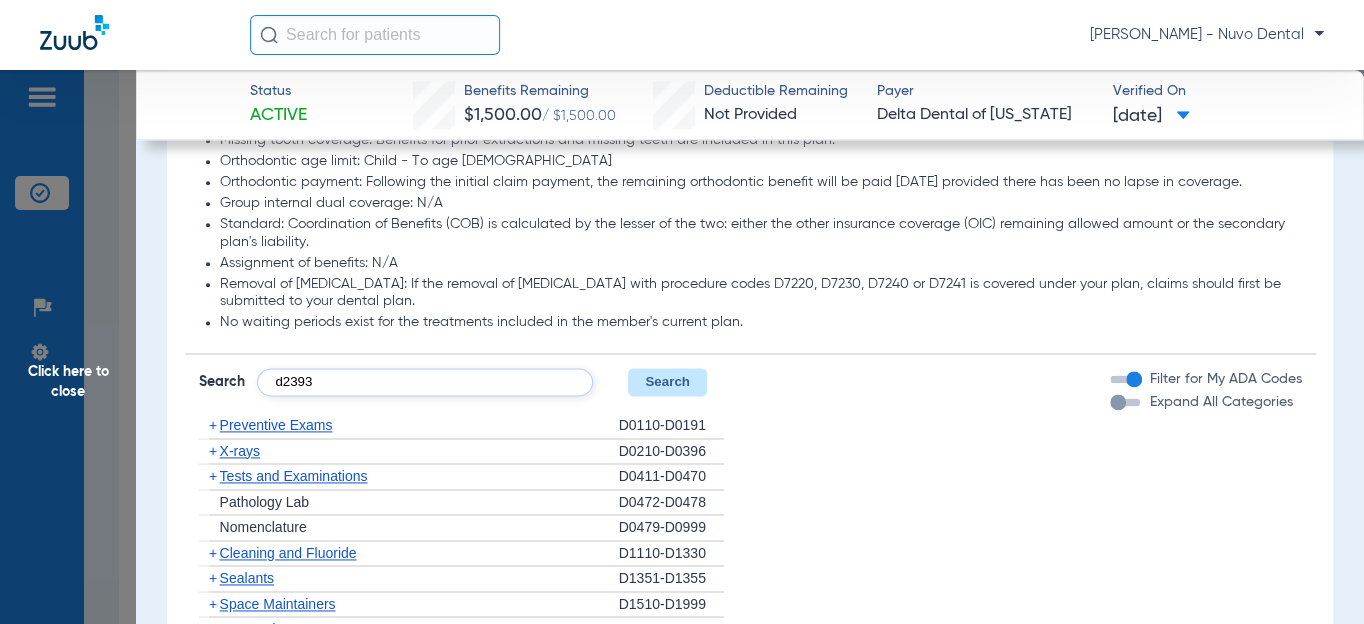 type on "d2393" 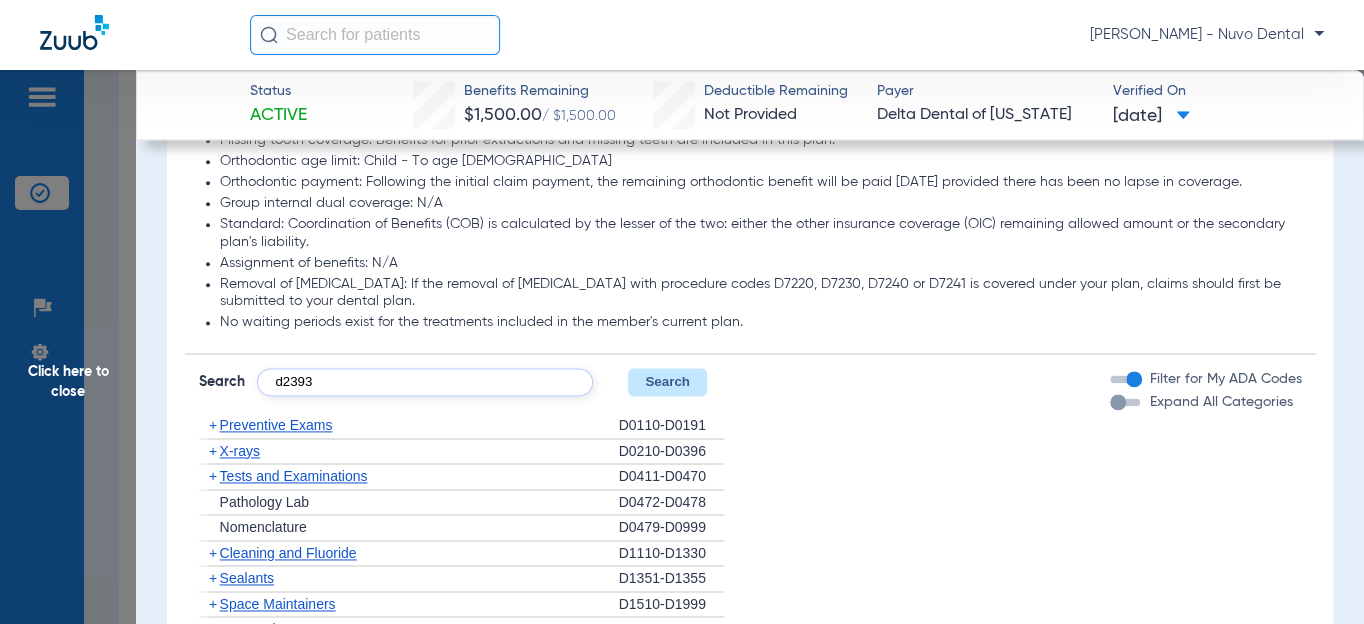 click on "Search" 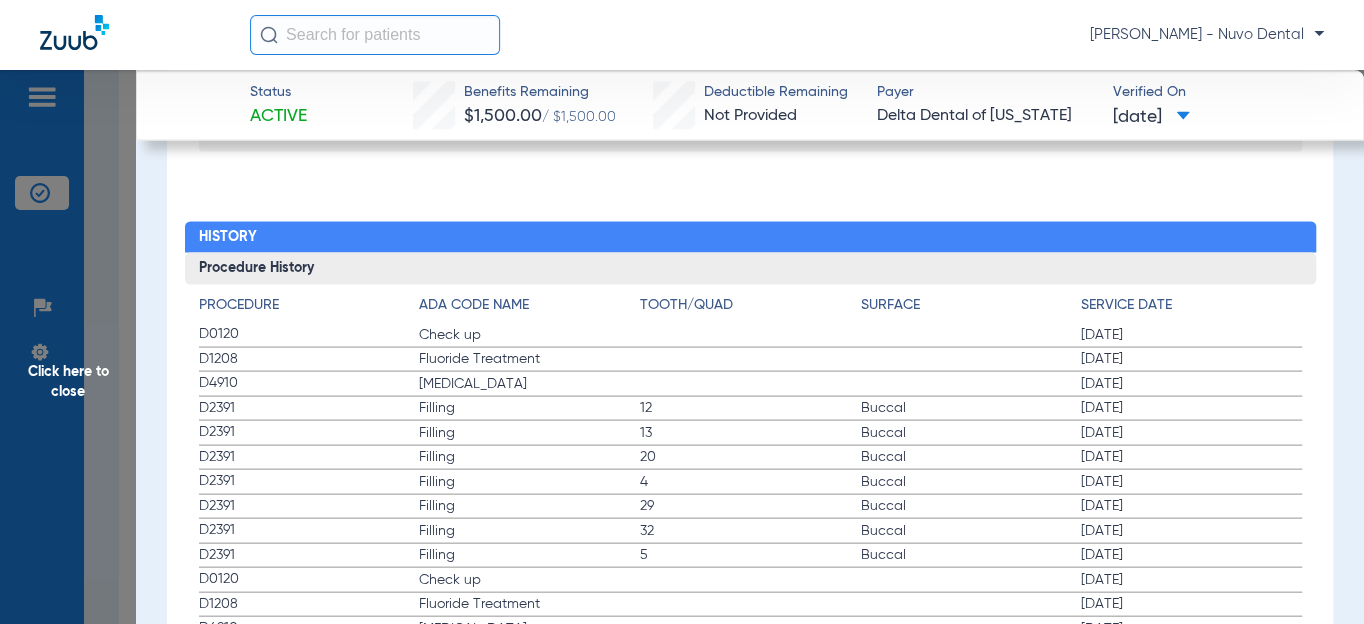 scroll, scrollTop: 2090, scrollLeft: 0, axis: vertical 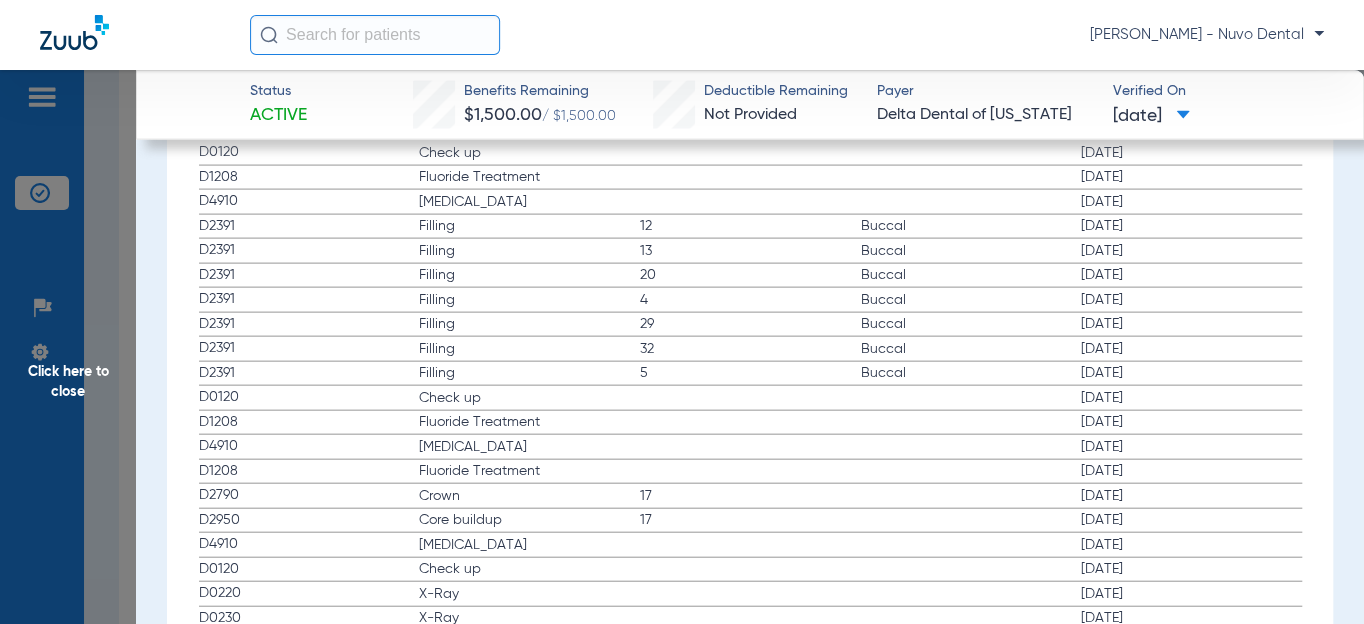click on "Buccal" 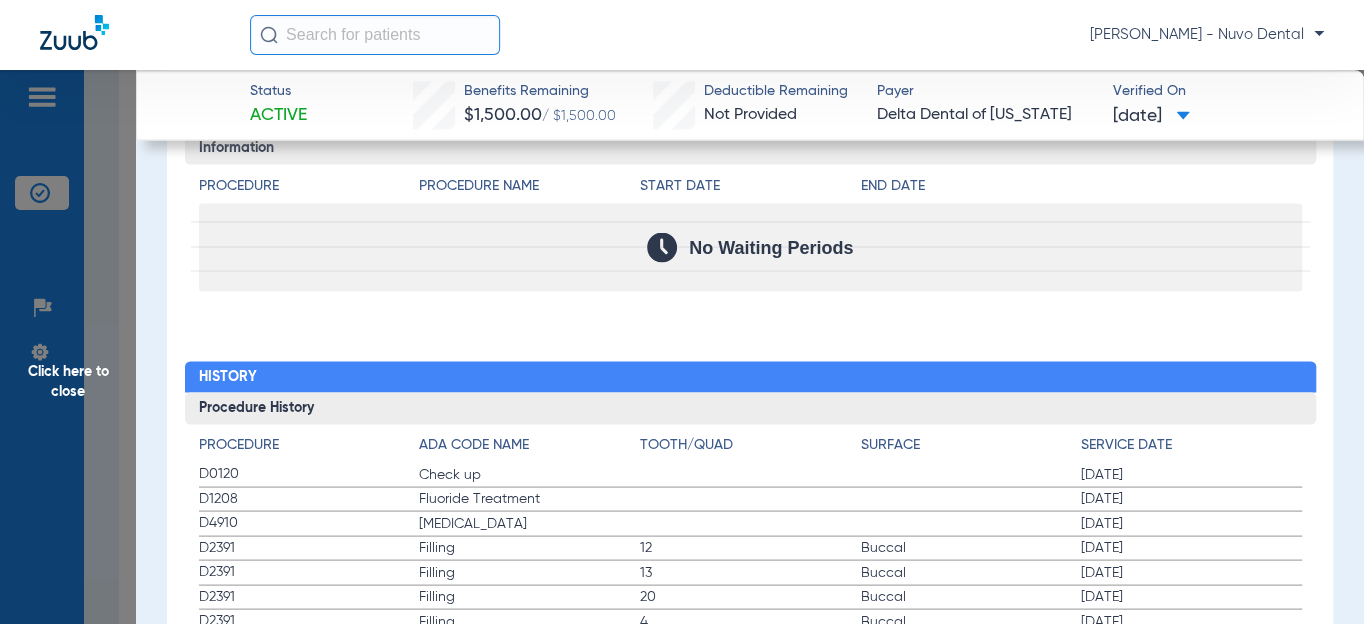 scroll, scrollTop: 1454, scrollLeft: 0, axis: vertical 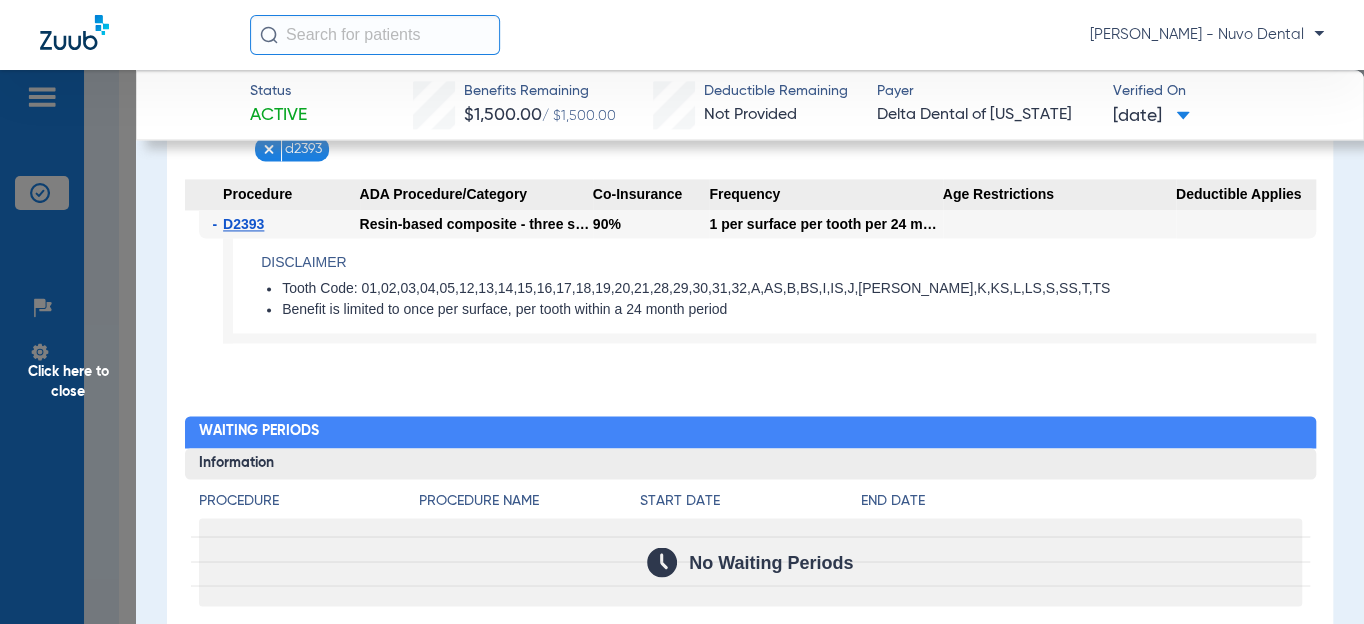 click on "Benefit is limited to once per surface, per tooth within a 24 month period" 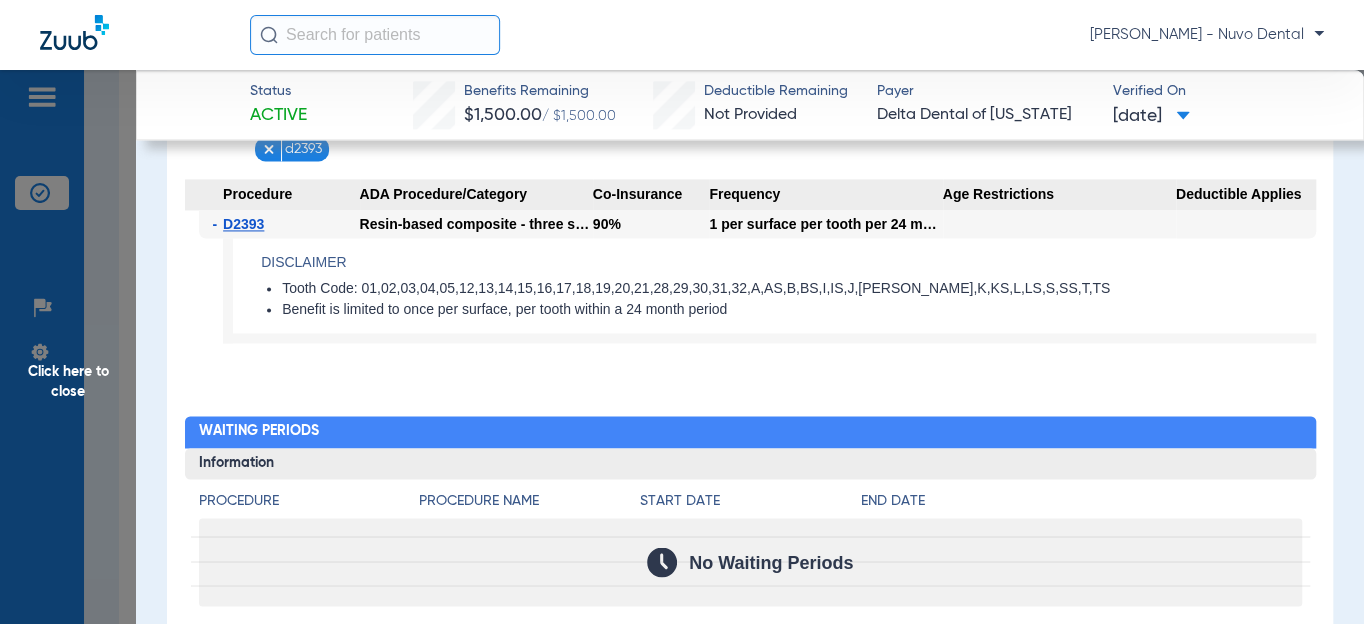 click on "Benefit is limited to once per surface, per tooth within a 24 month period" 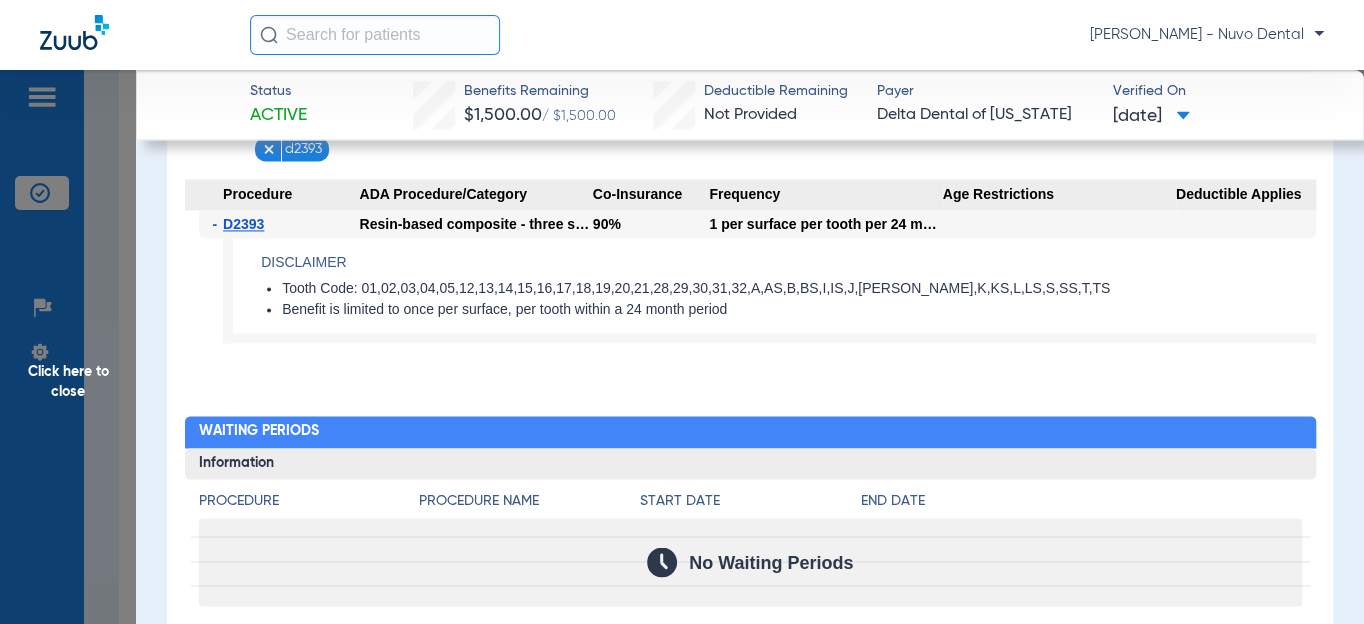 click on "Benefit is limited to once per surface, per tooth within a 24 month period" 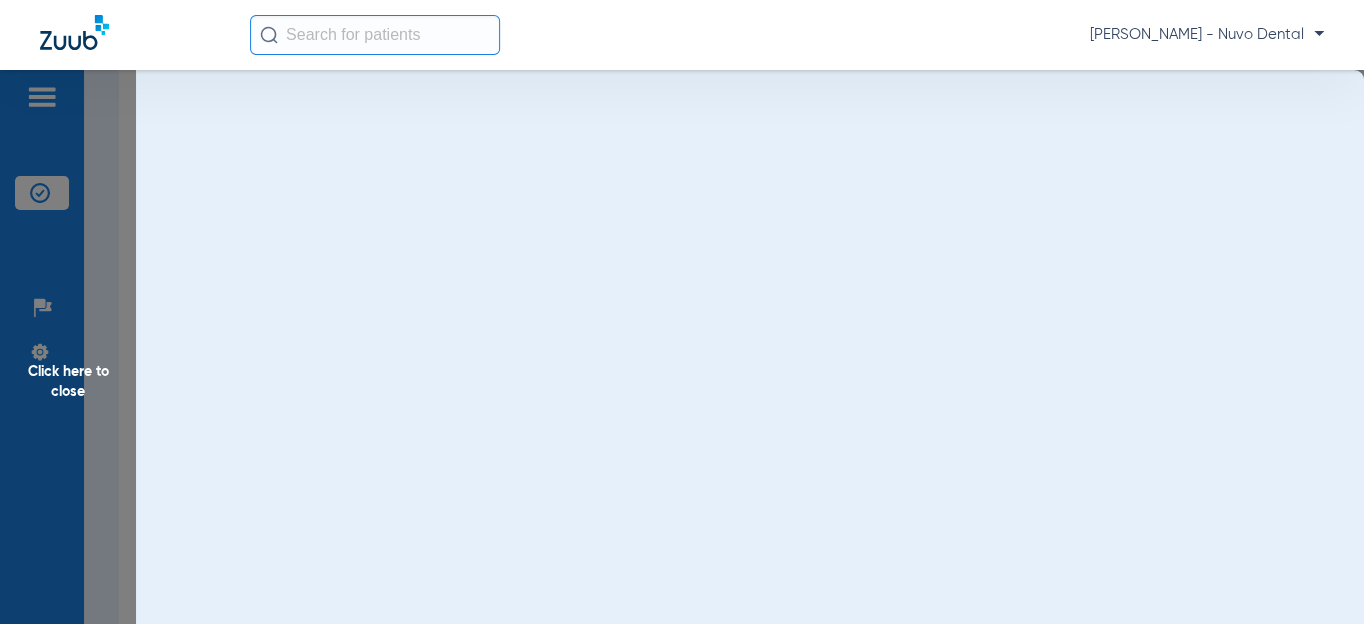 scroll, scrollTop: 0, scrollLeft: 0, axis: both 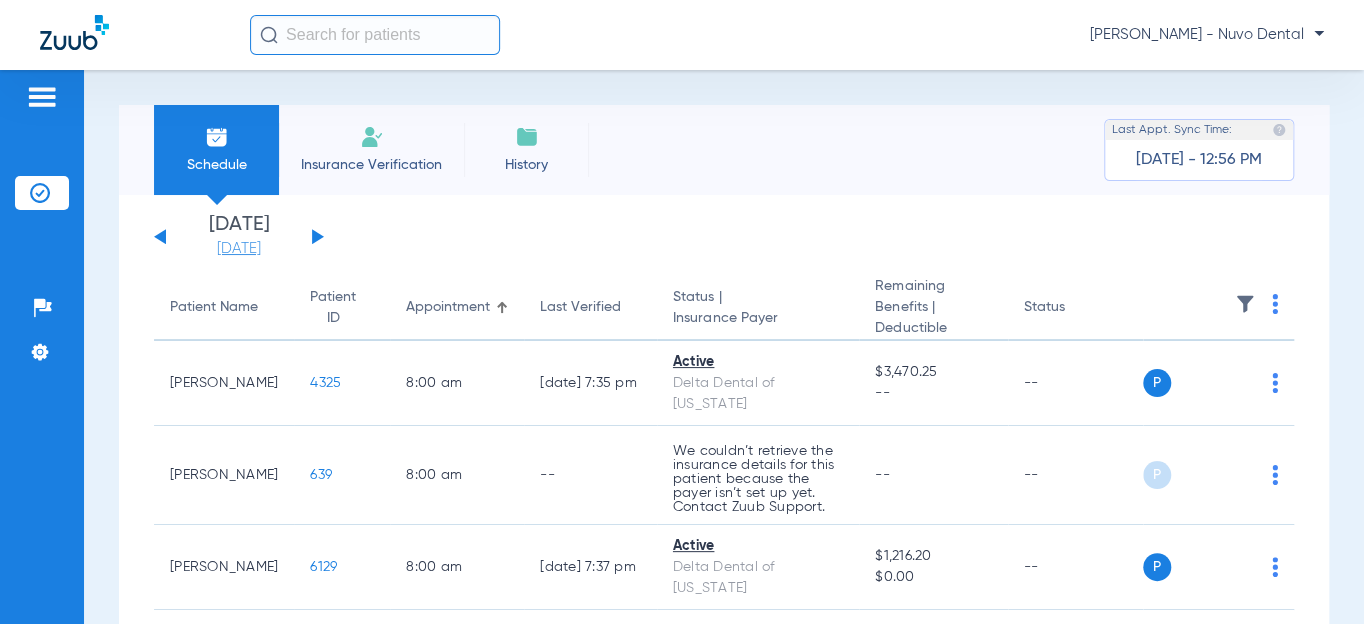 click on "[DATE]" 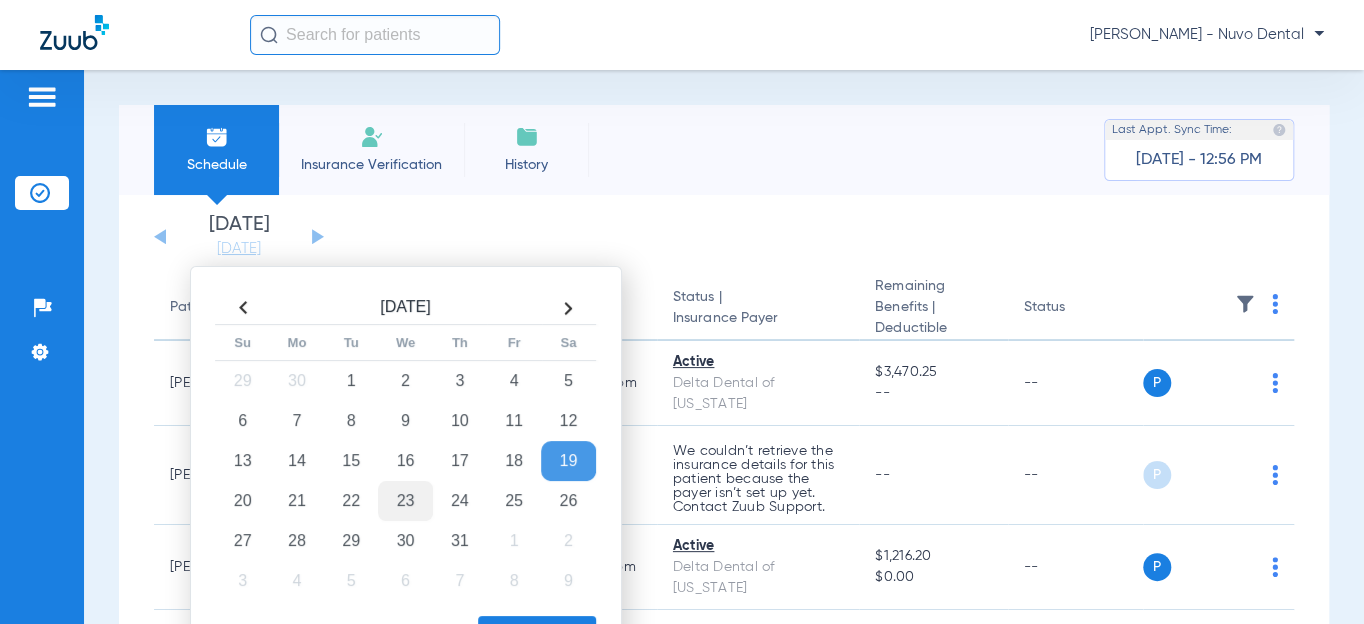 click on "23" 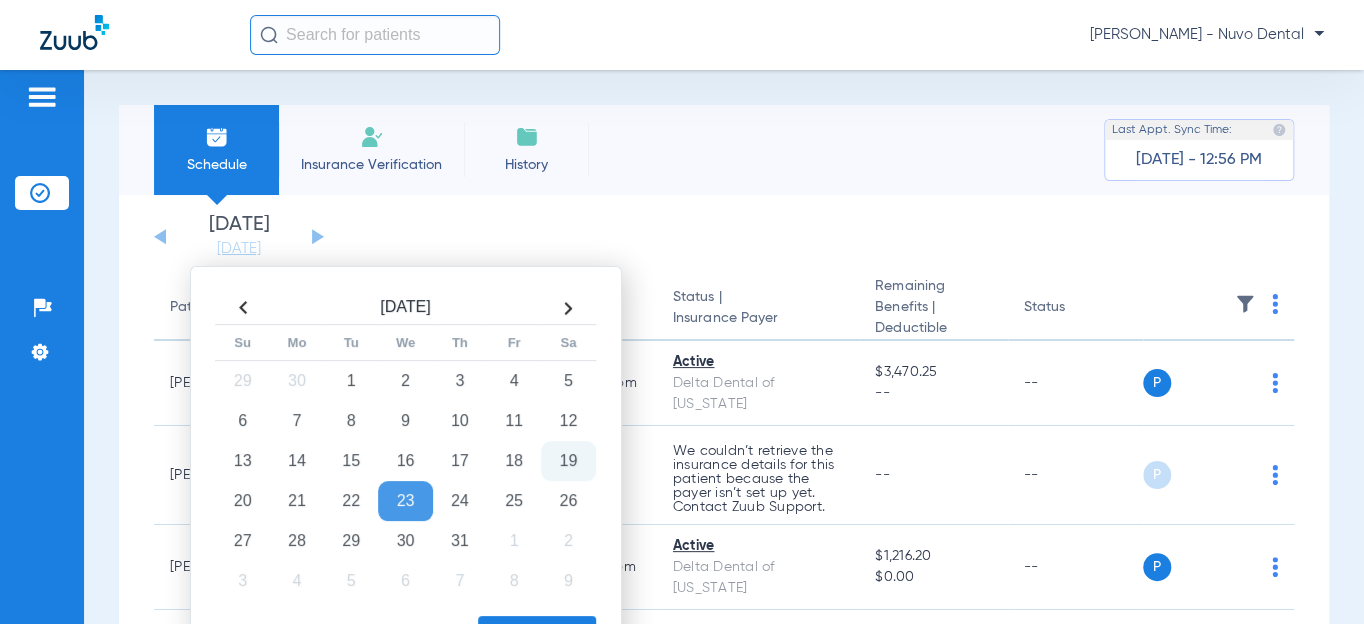 click on "Apply" 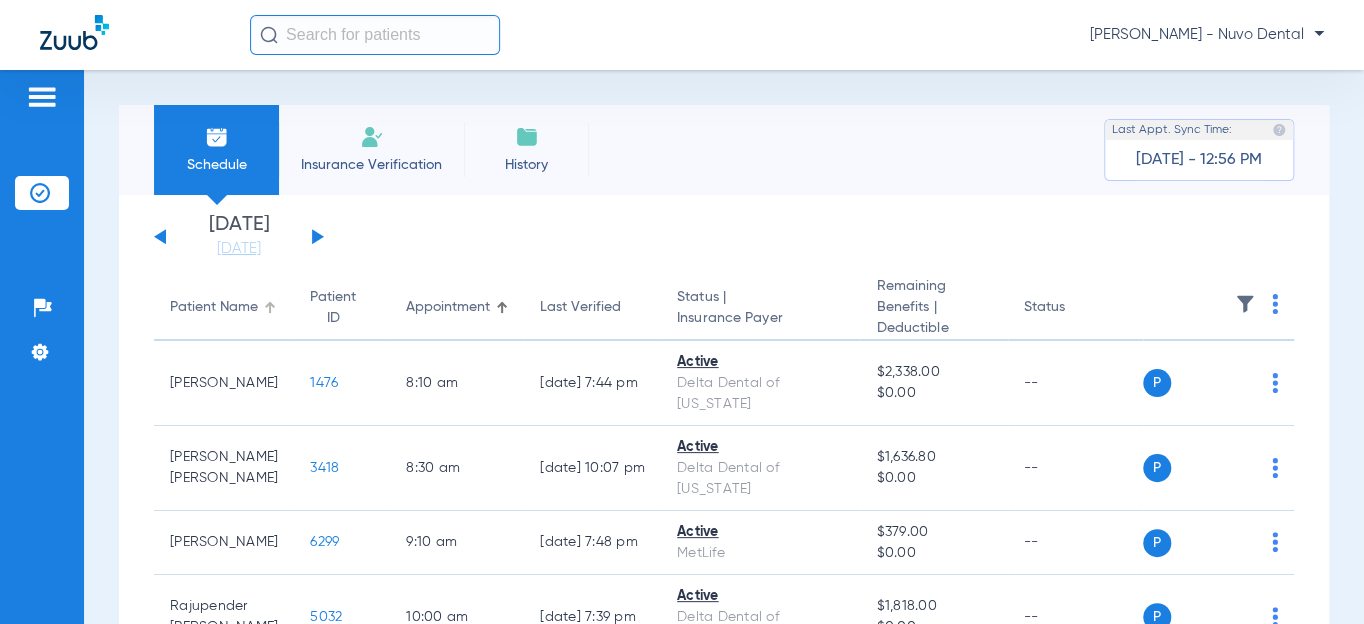 click on "Patient Name" 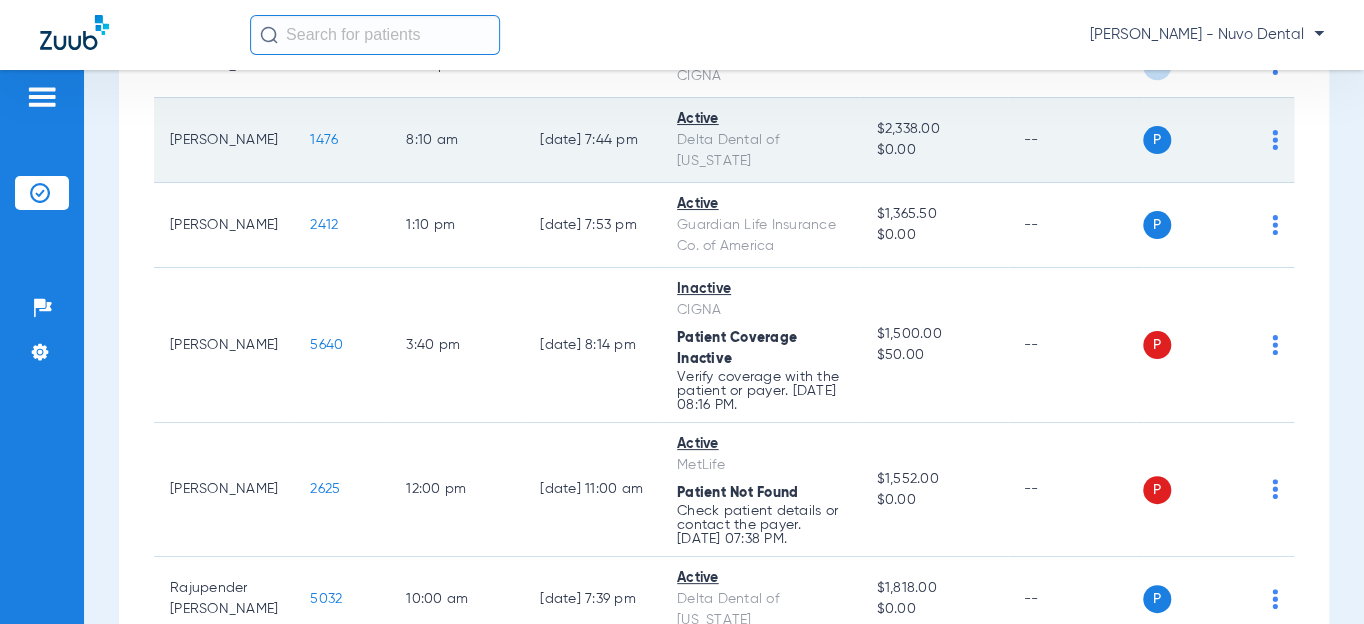 scroll, scrollTop: 1291, scrollLeft: 0, axis: vertical 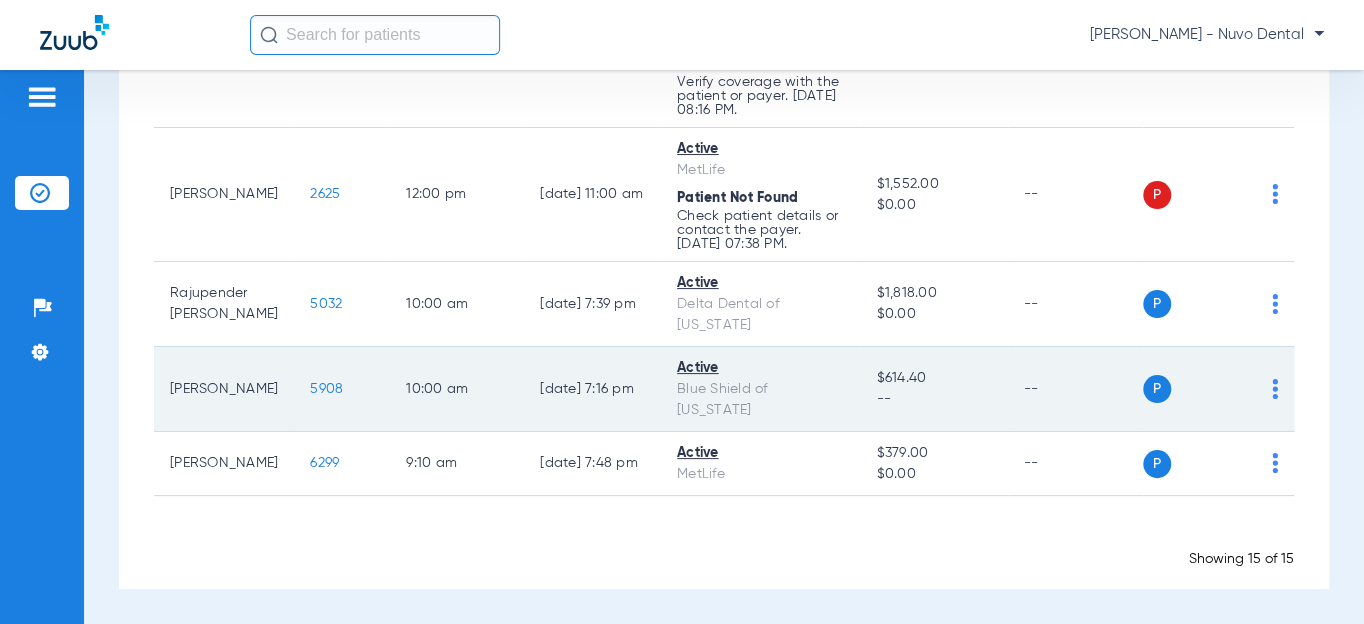 click on "5908" 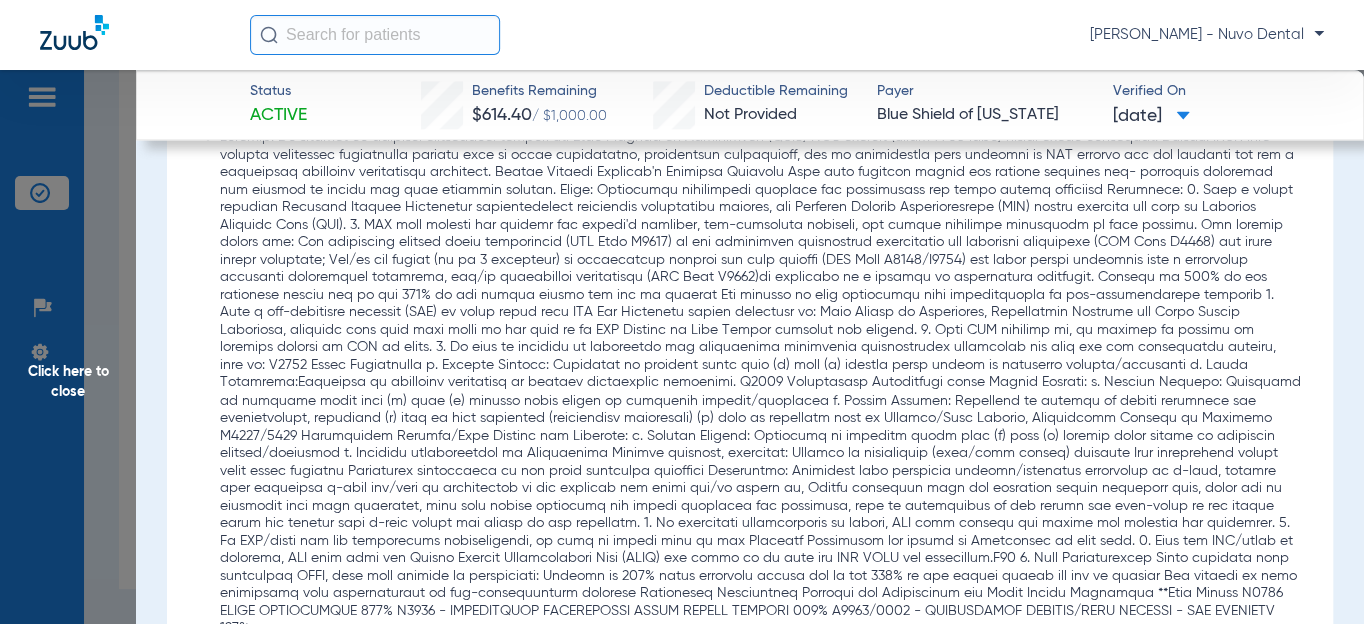 scroll, scrollTop: 1909, scrollLeft: 0, axis: vertical 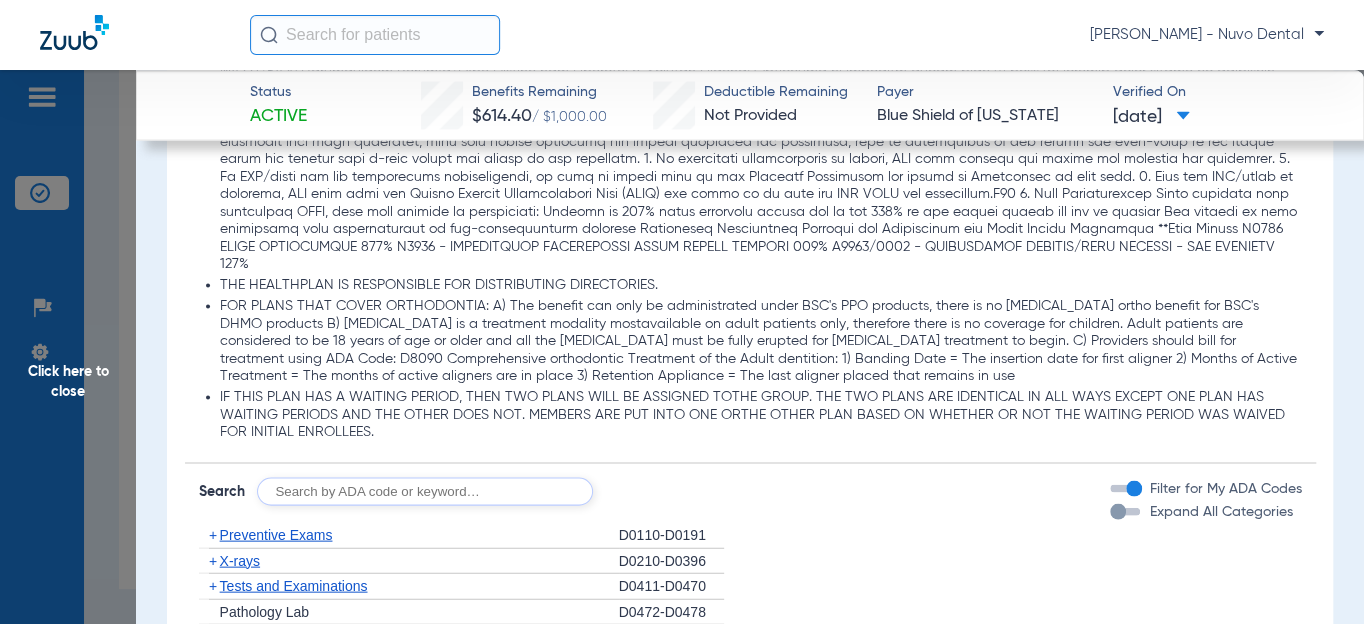 click 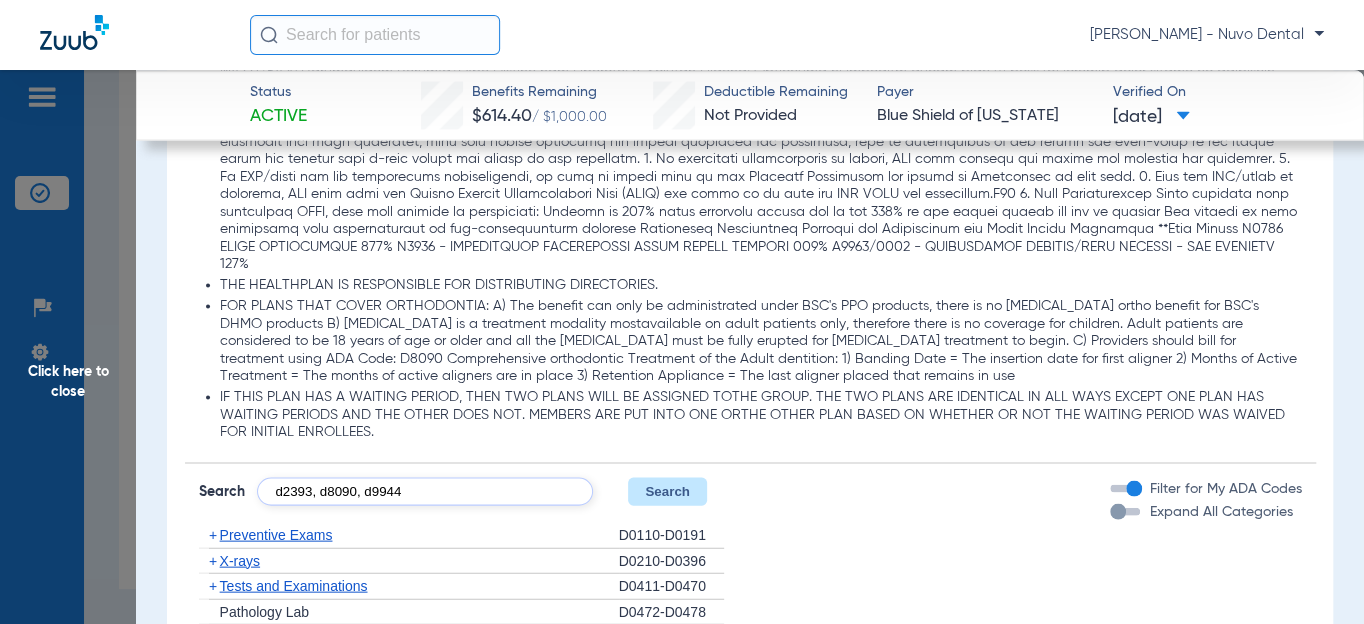 type on "d2393, d8090, d9944" 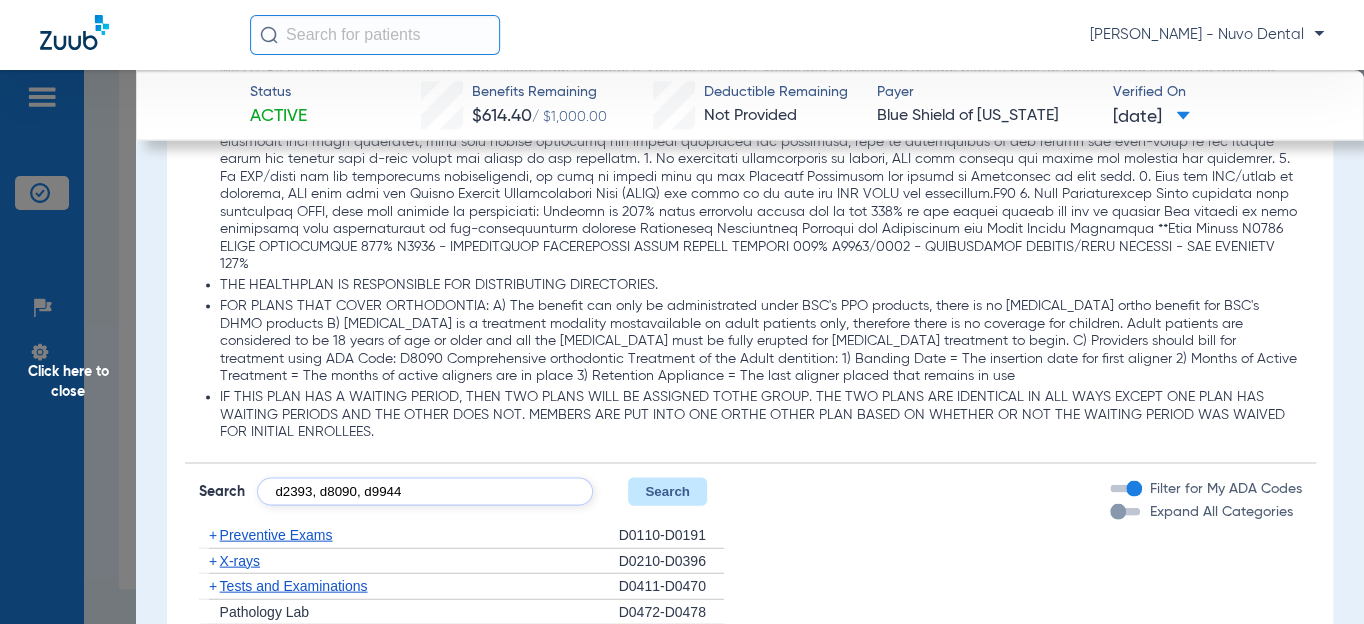 click on "Search" 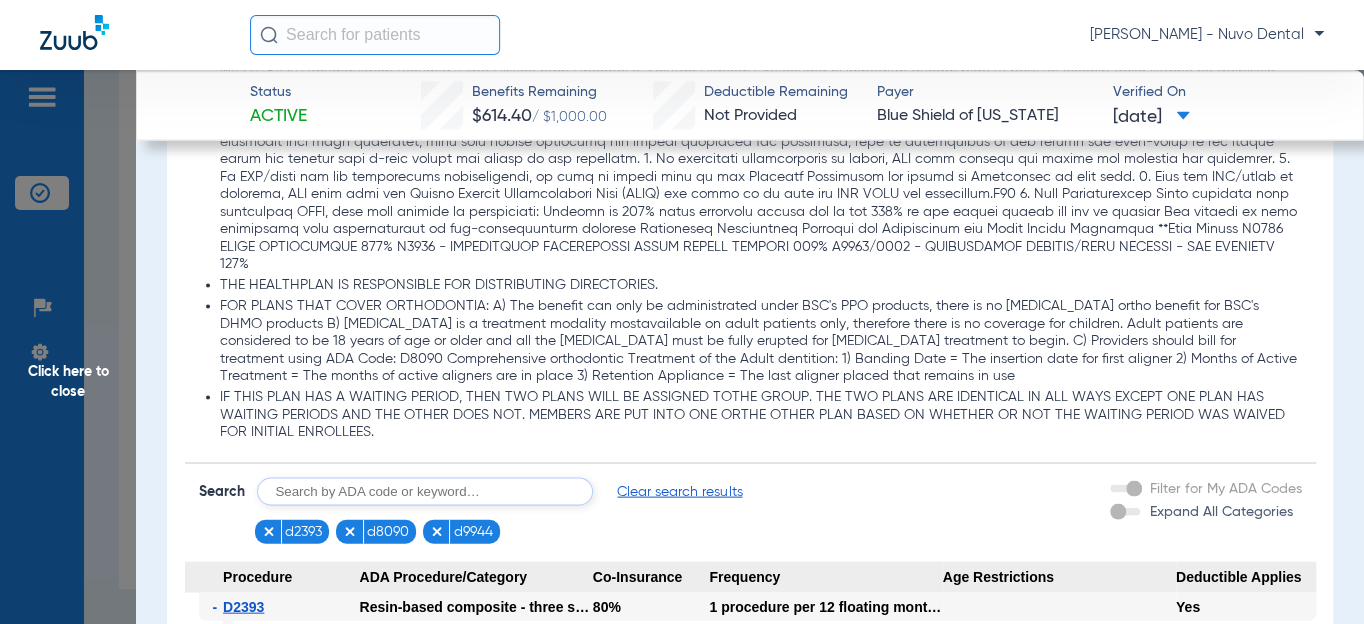 scroll, scrollTop: 2181, scrollLeft: 0, axis: vertical 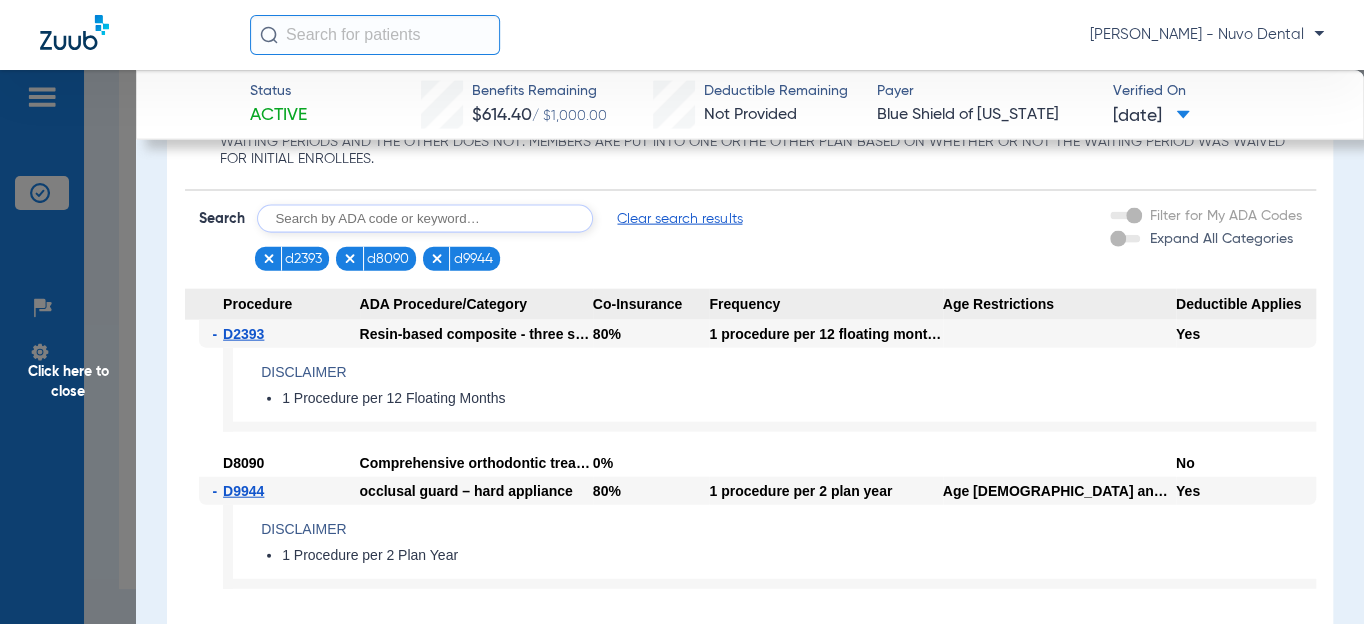 click 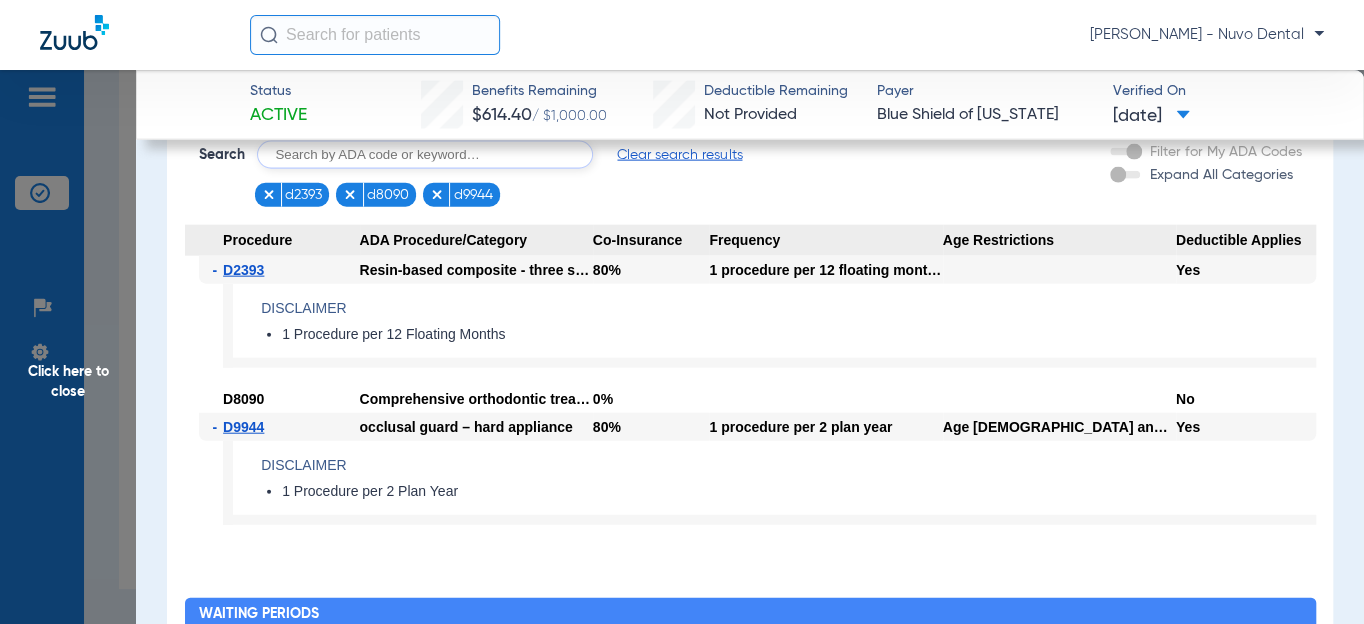 scroll, scrollTop: 2363, scrollLeft: 0, axis: vertical 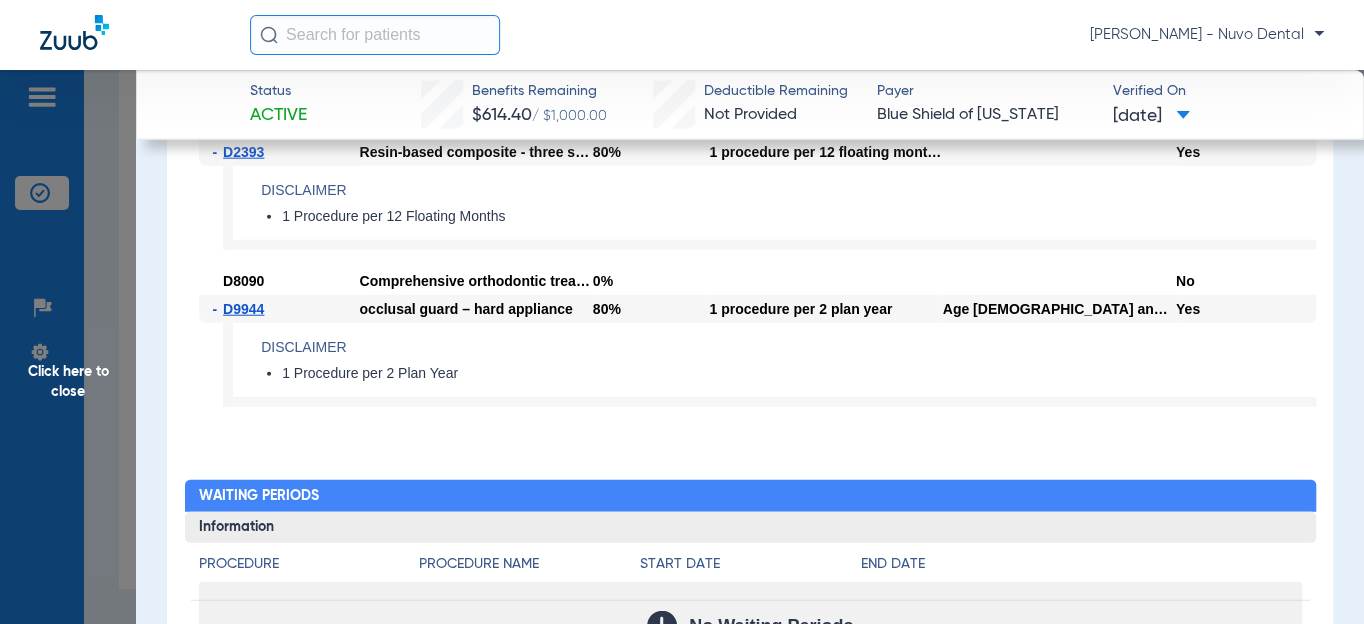 click on "Click here to close" 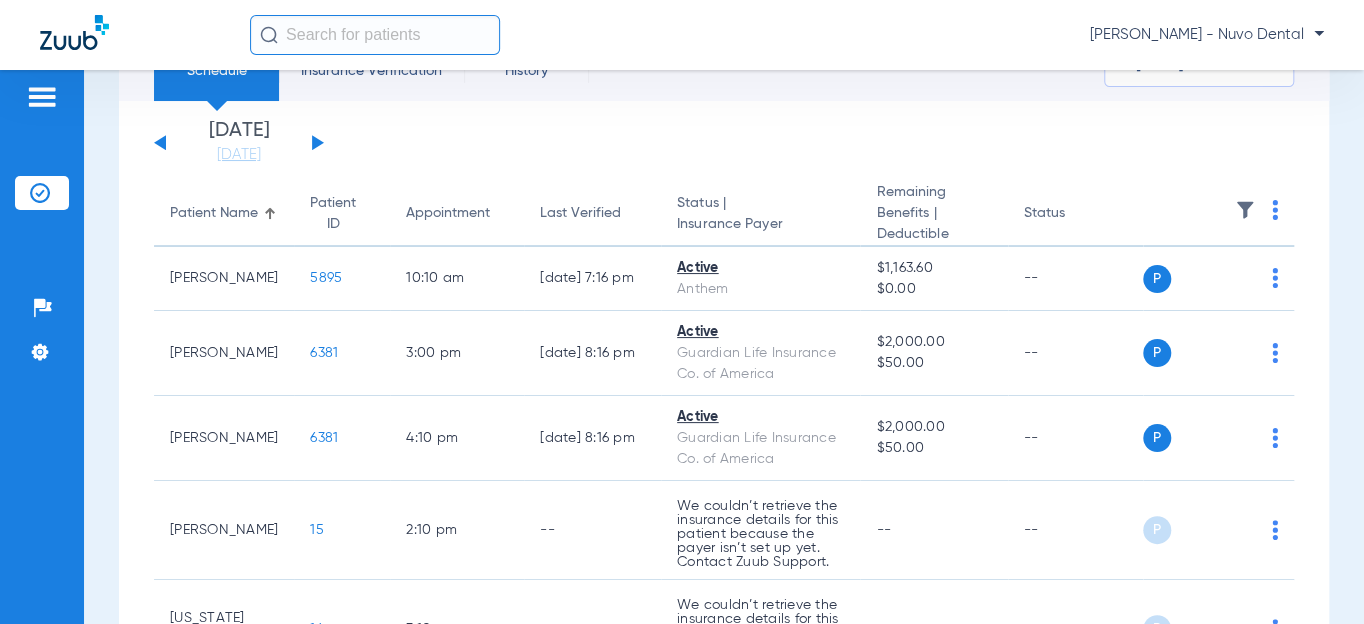 scroll, scrollTop: 0, scrollLeft: 0, axis: both 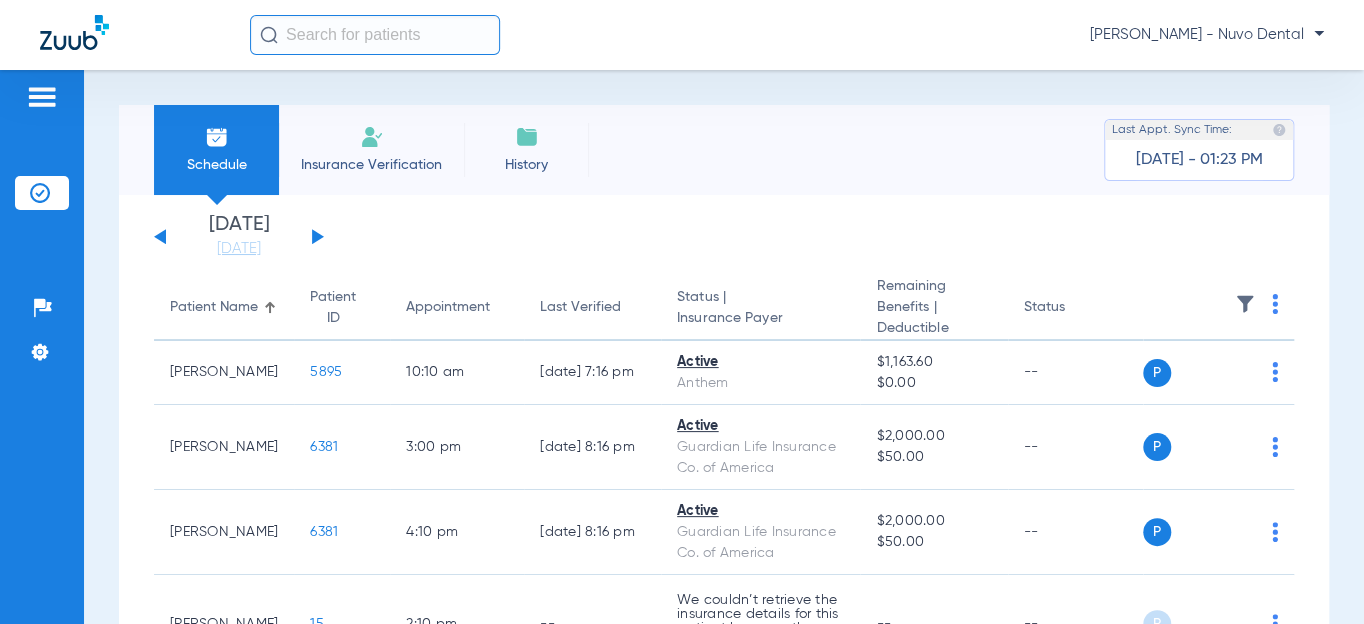 click on "[PERSON_NAME] - Nuvo Dental" 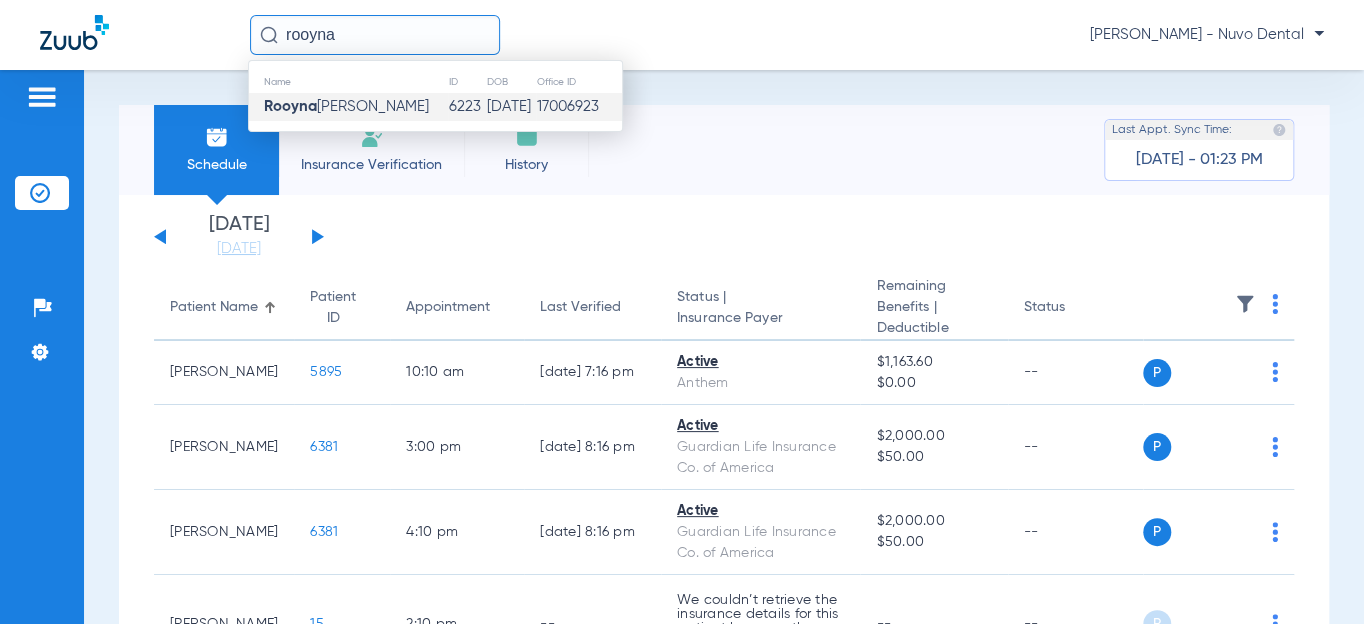 type on "rooyna" 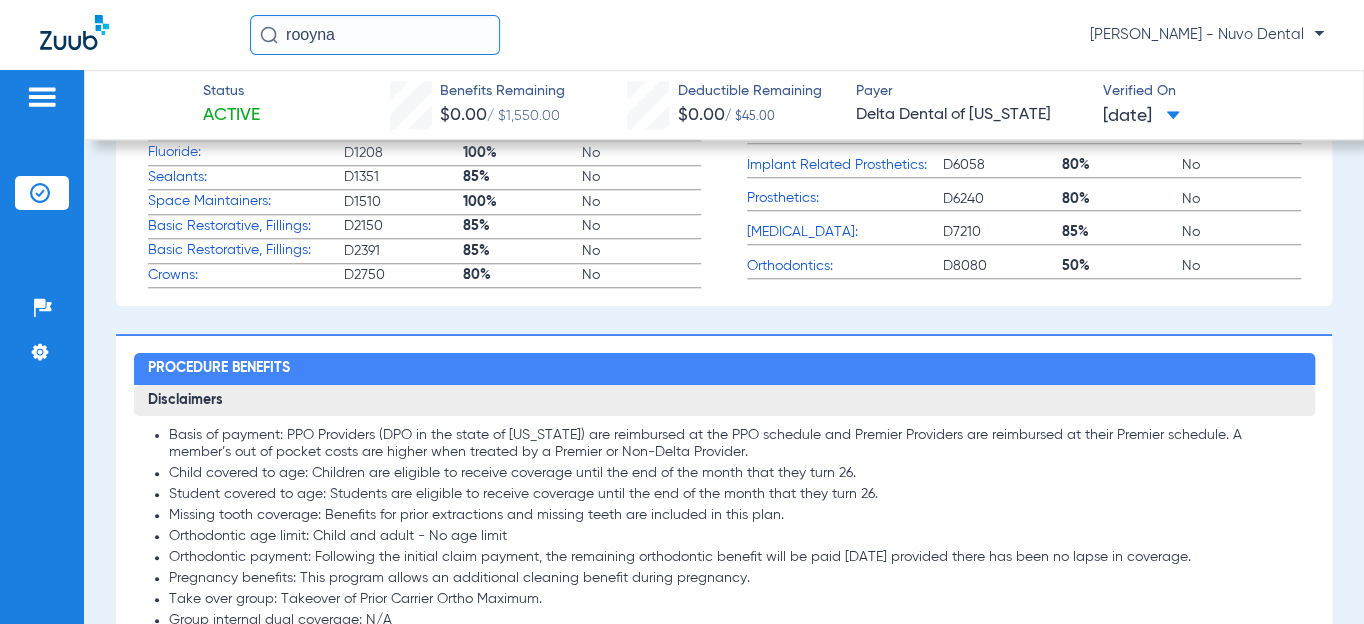 scroll, scrollTop: 909, scrollLeft: 0, axis: vertical 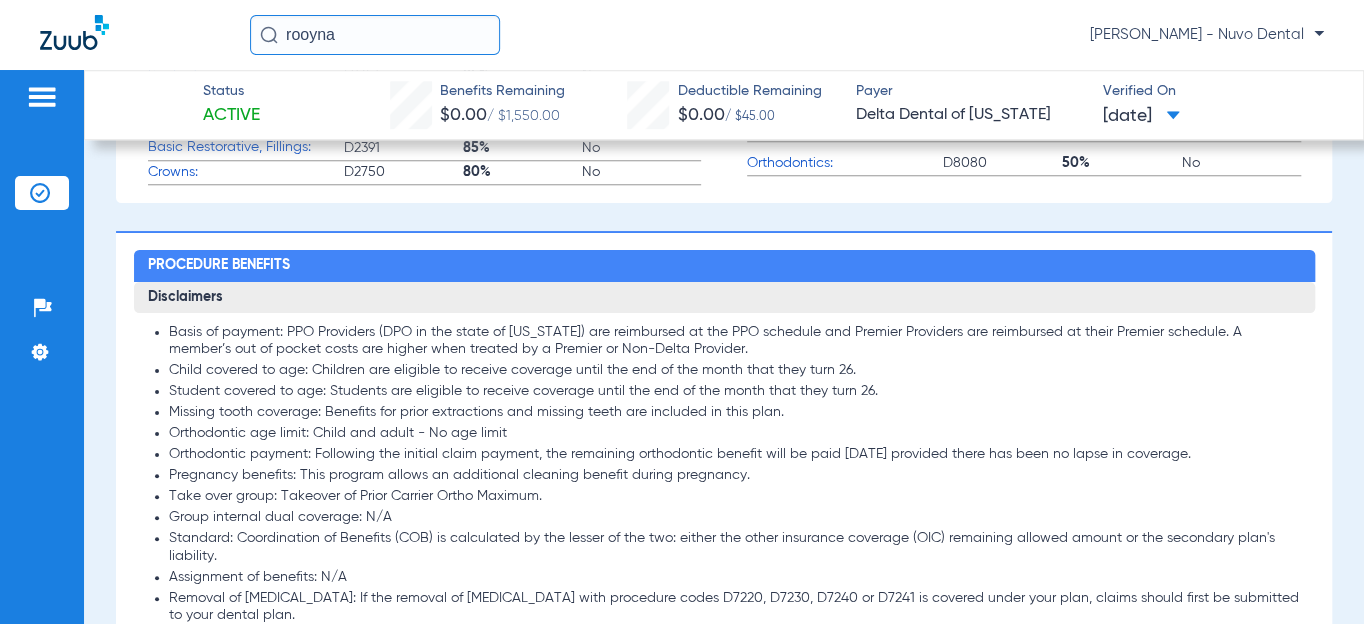 click on "[DATE]" 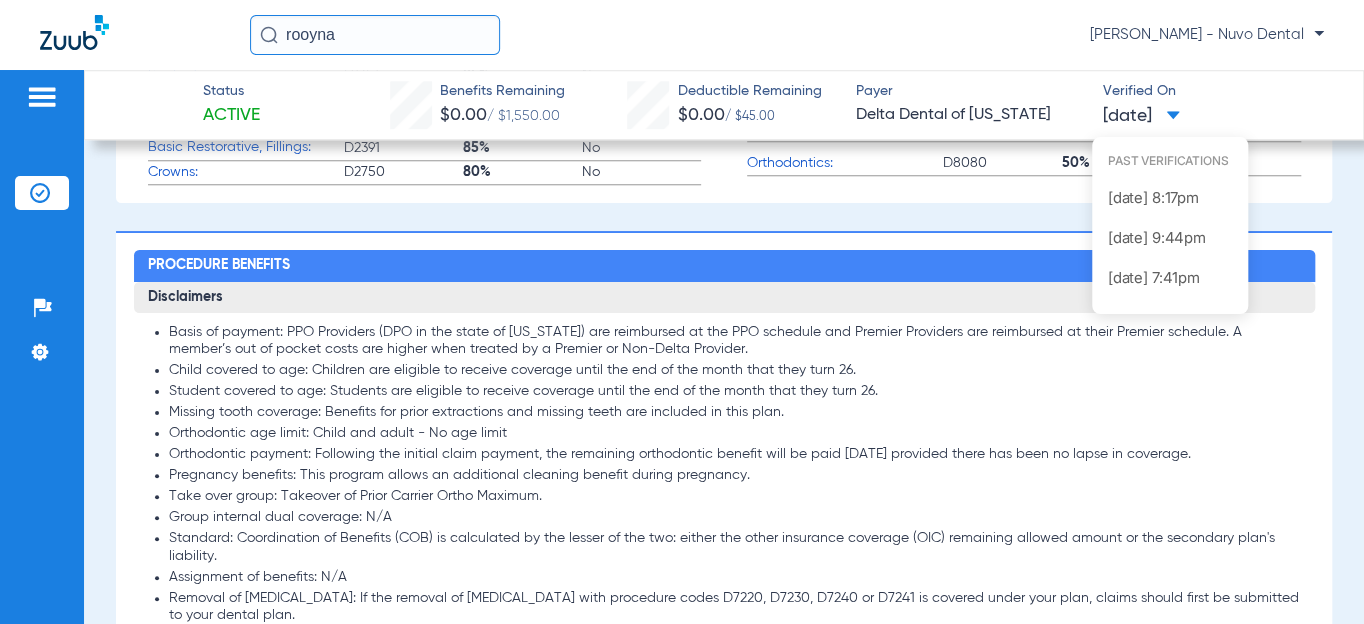 click at bounding box center (682, 312) 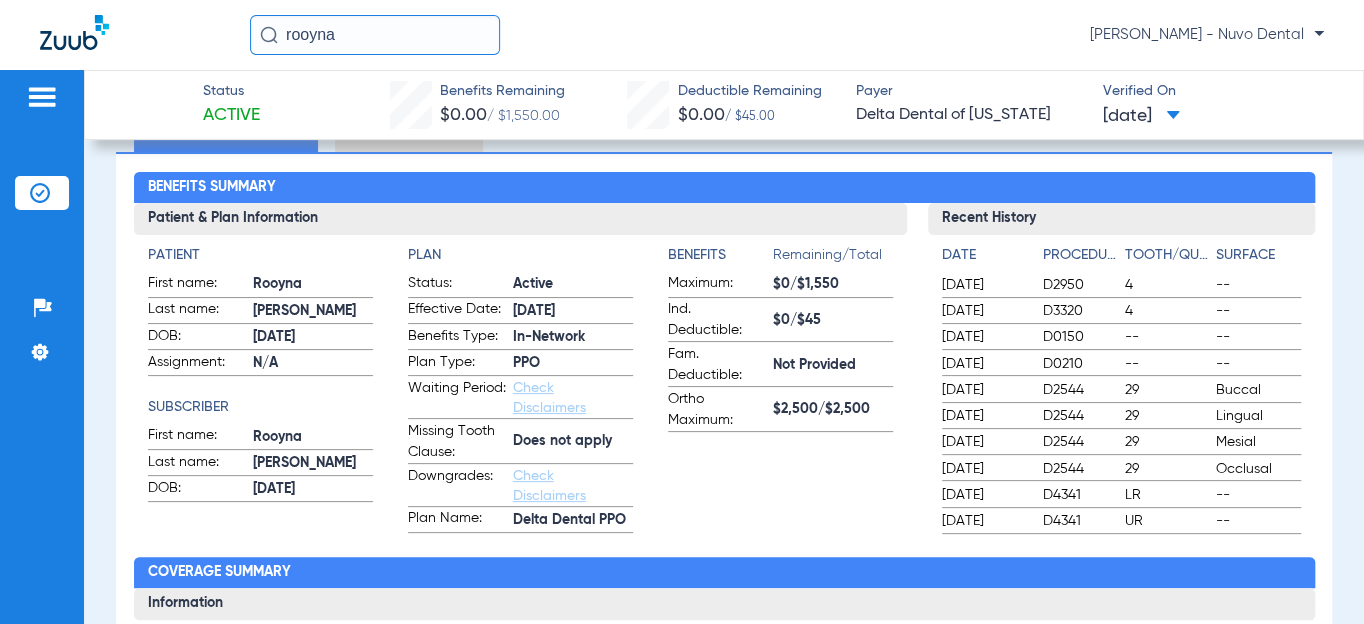 scroll, scrollTop: 0, scrollLeft: 0, axis: both 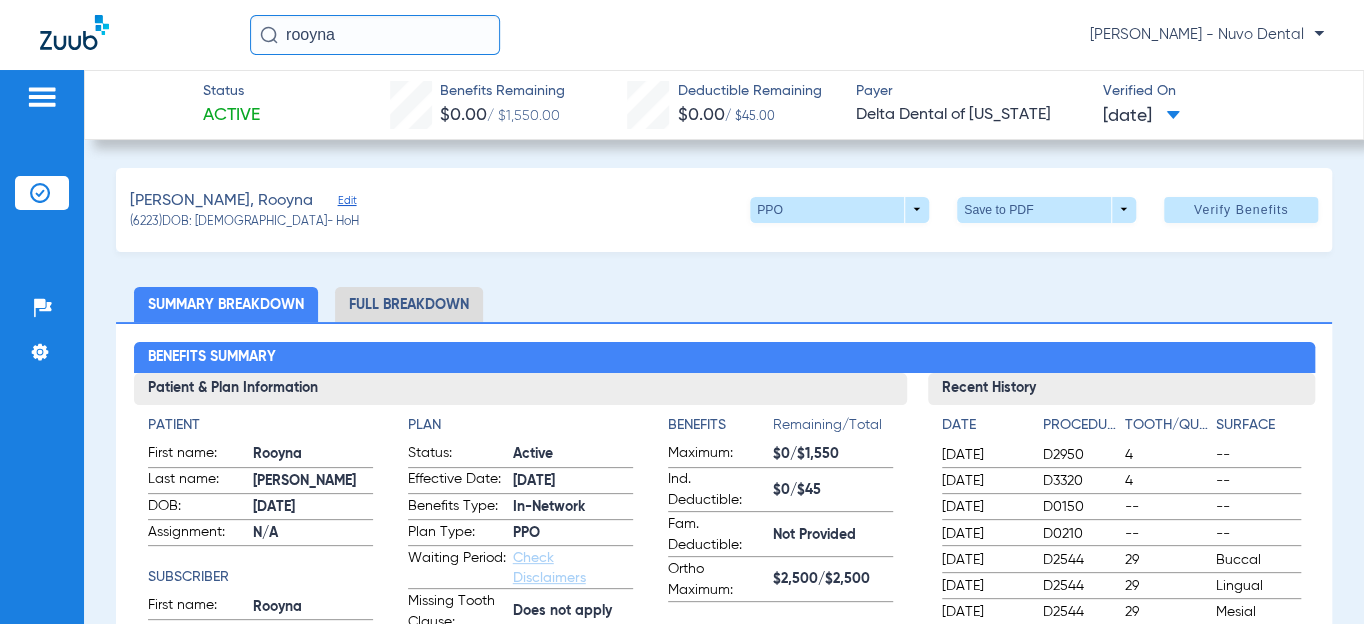 click 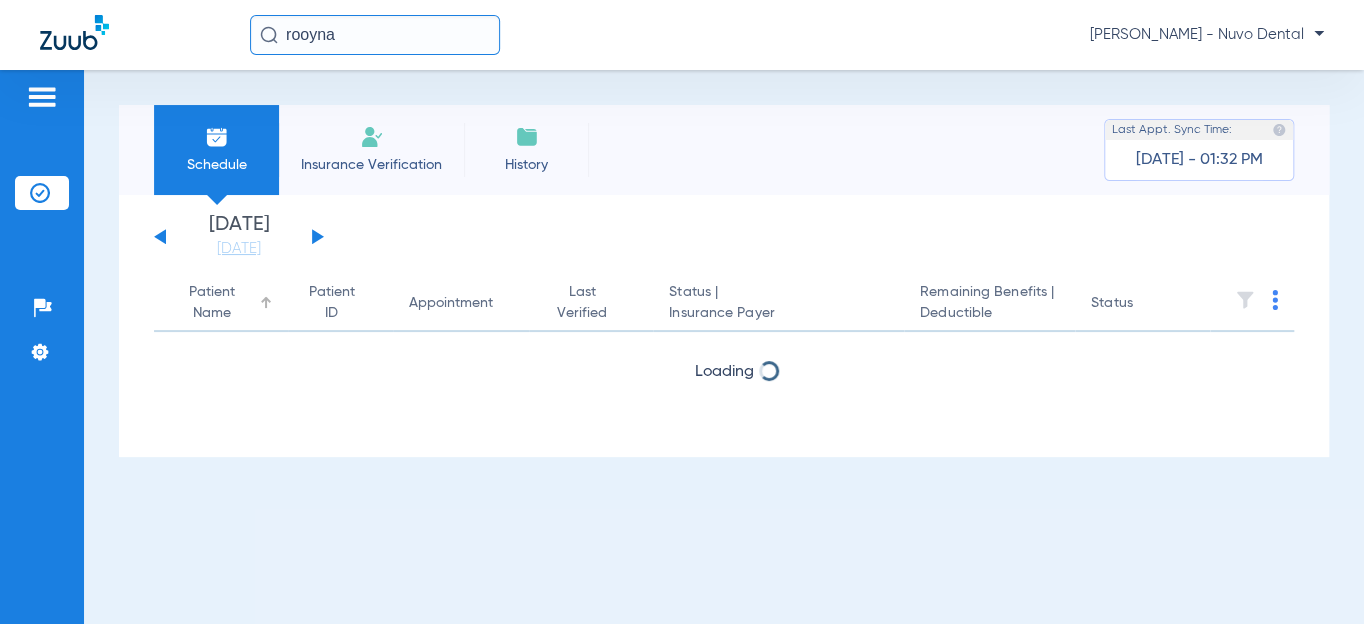 click on "Patient Name" 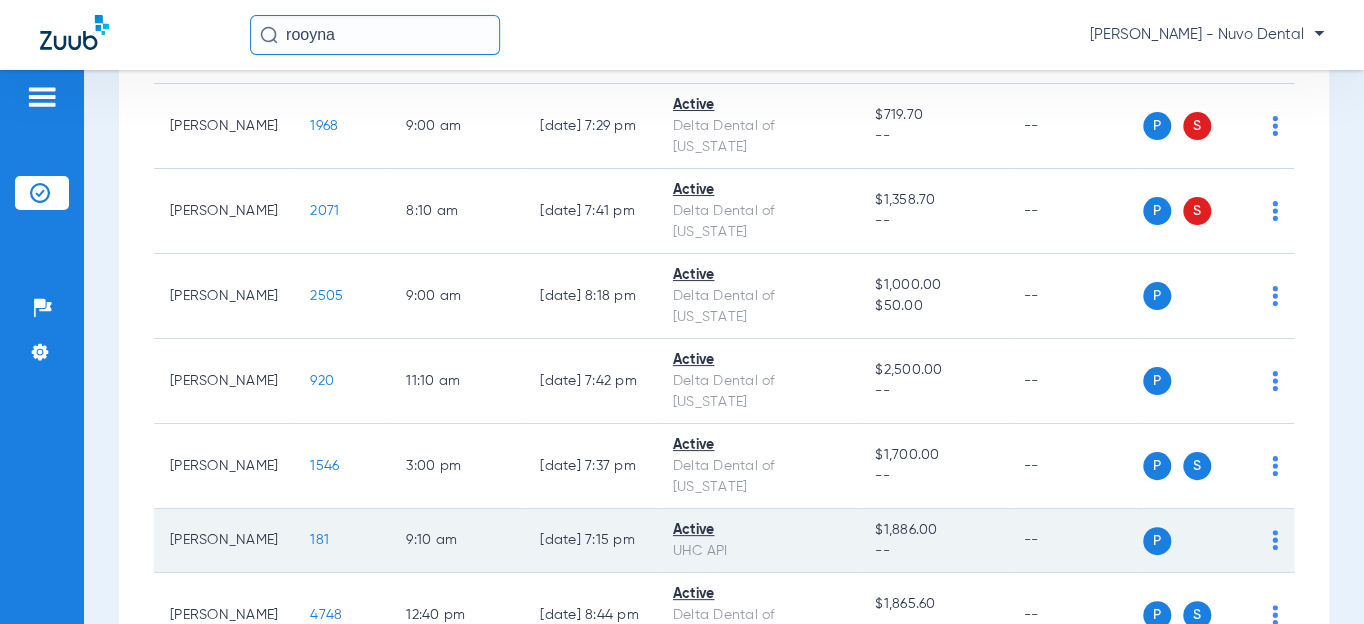 scroll, scrollTop: 1090, scrollLeft: 0, axis: vertical 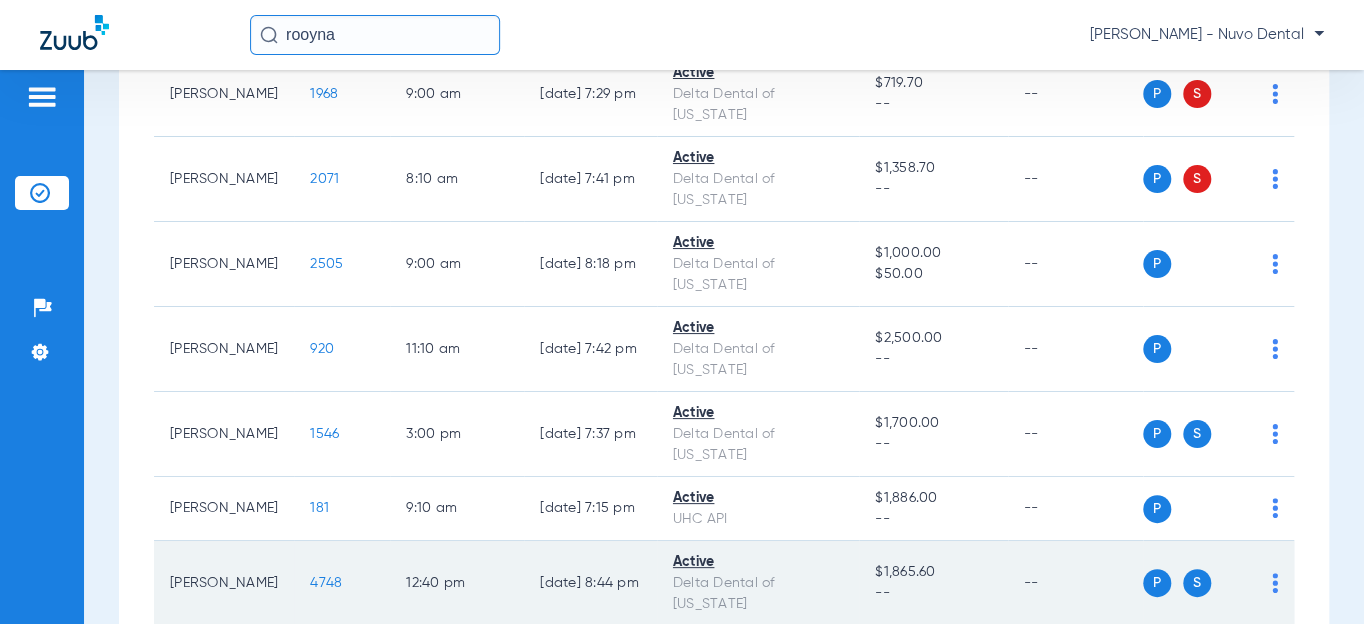 click on "4748" 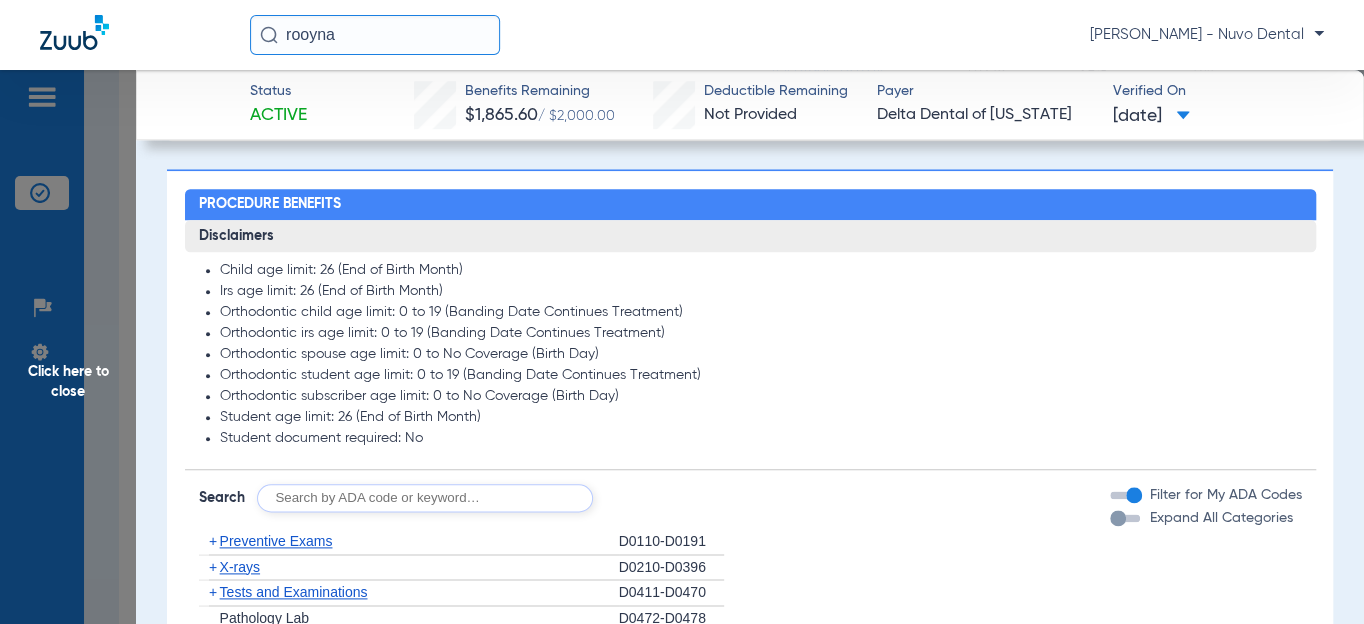 scroll, scrollTop: 1167, scrollLeft: 0, axis: vertical 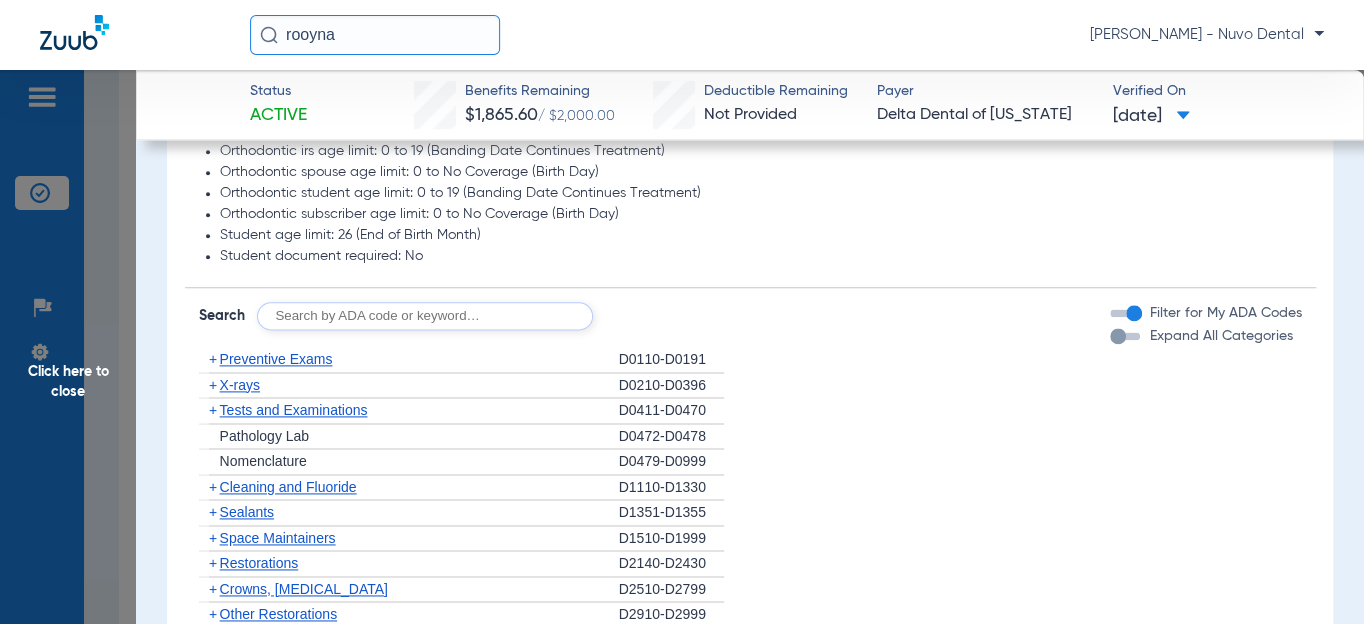 click 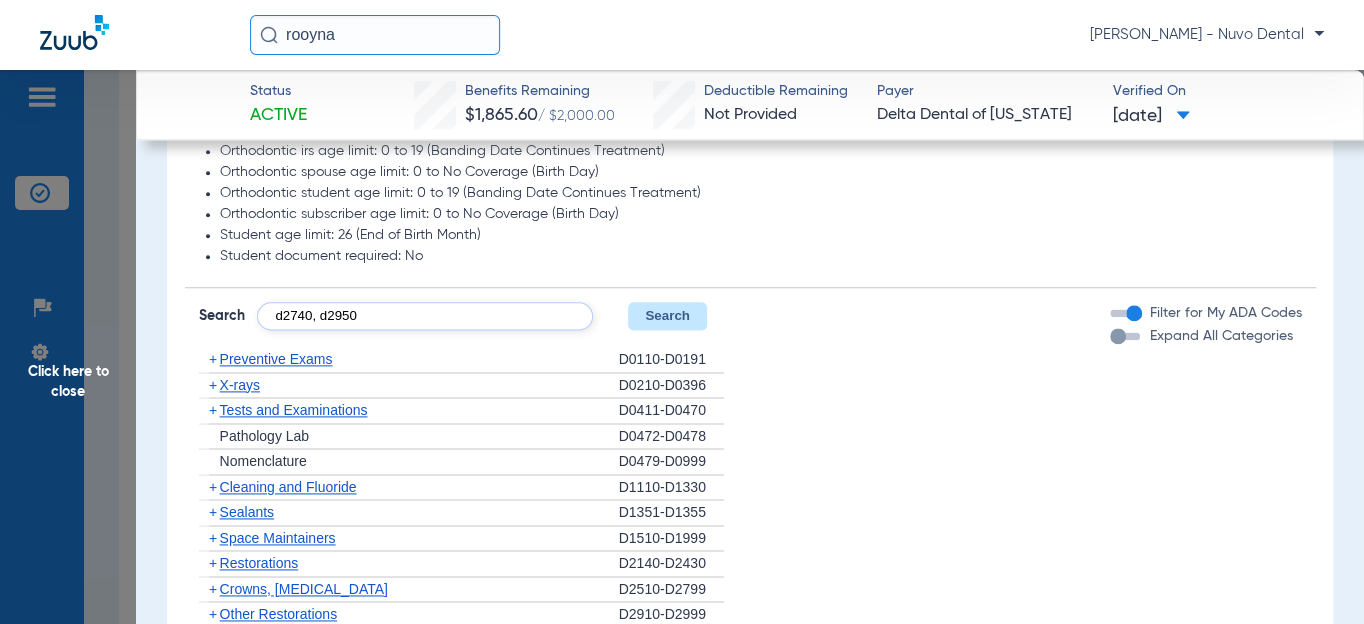 type on "d2740, d2950" 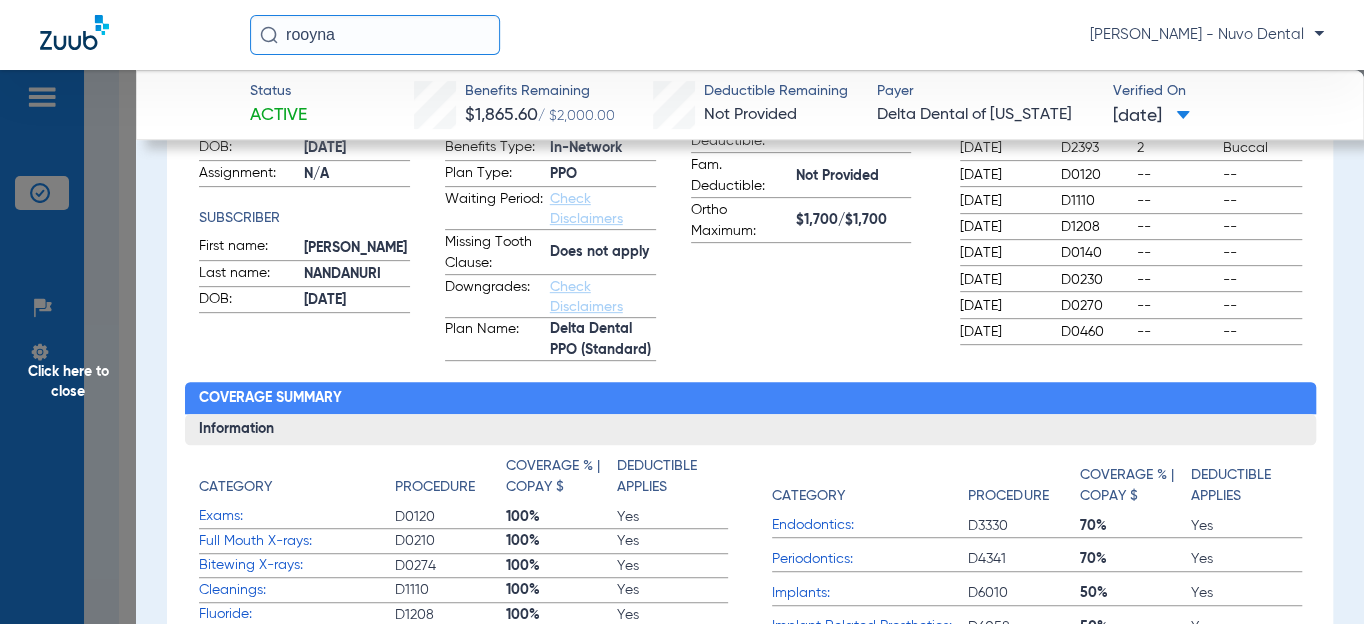 scroll, scrollTop: 0, scrollLeft: 0, axis: both 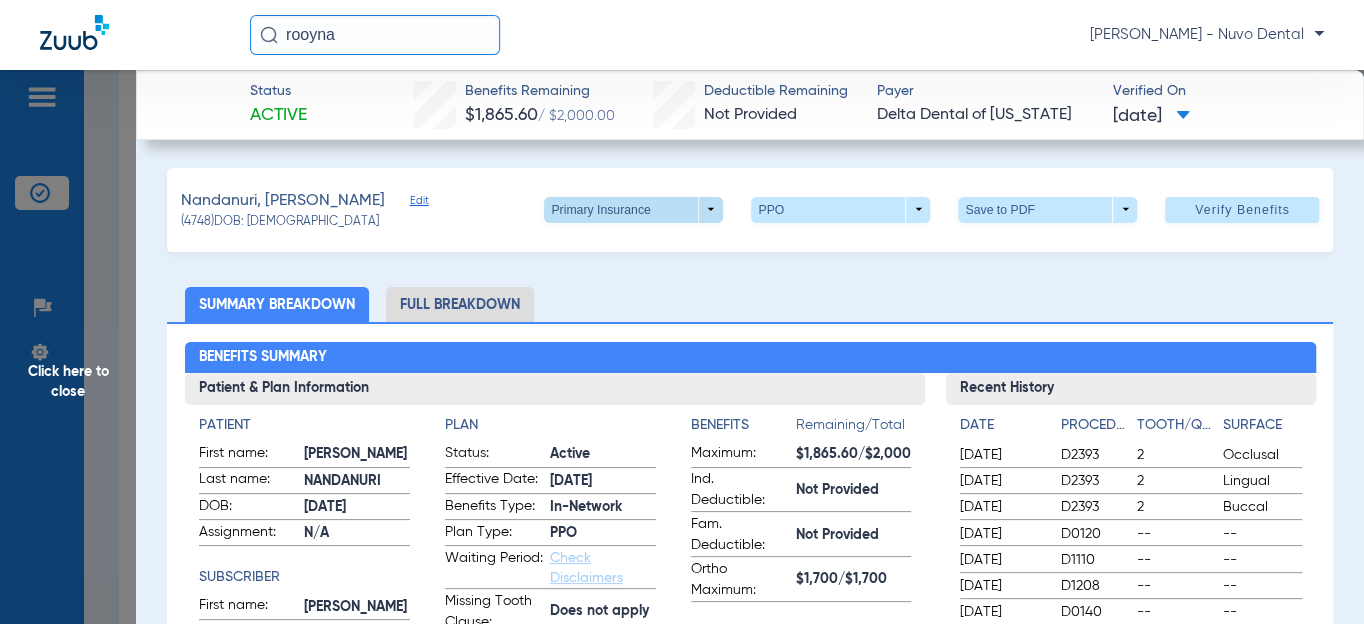 click 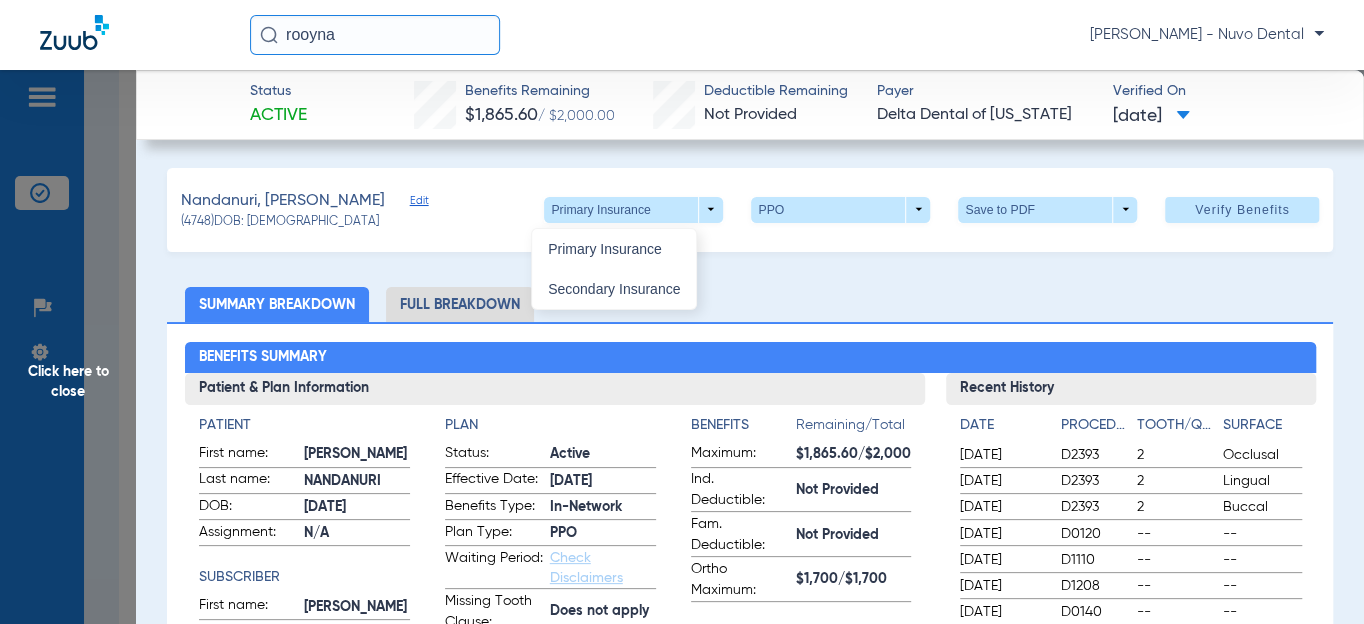 click on "Secondary Insurance" at bounding box center [614, 289] 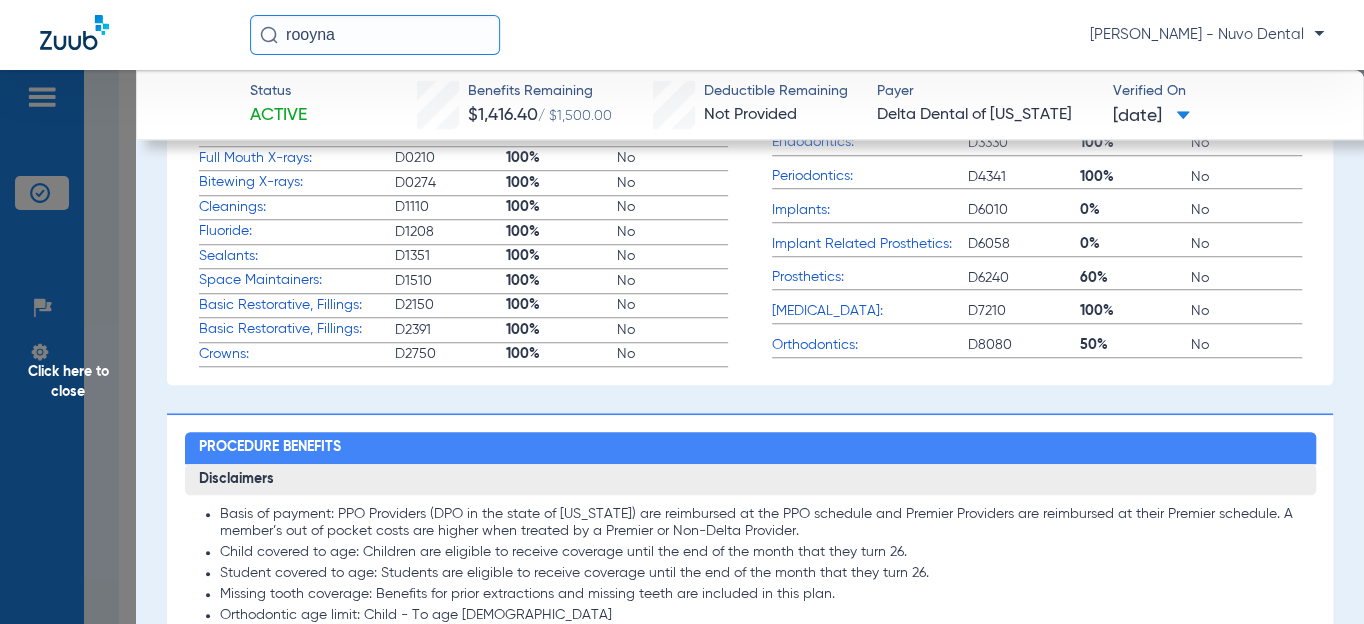 scroll, scrollTop: 272, scrollLeft: 0, axis: vertical 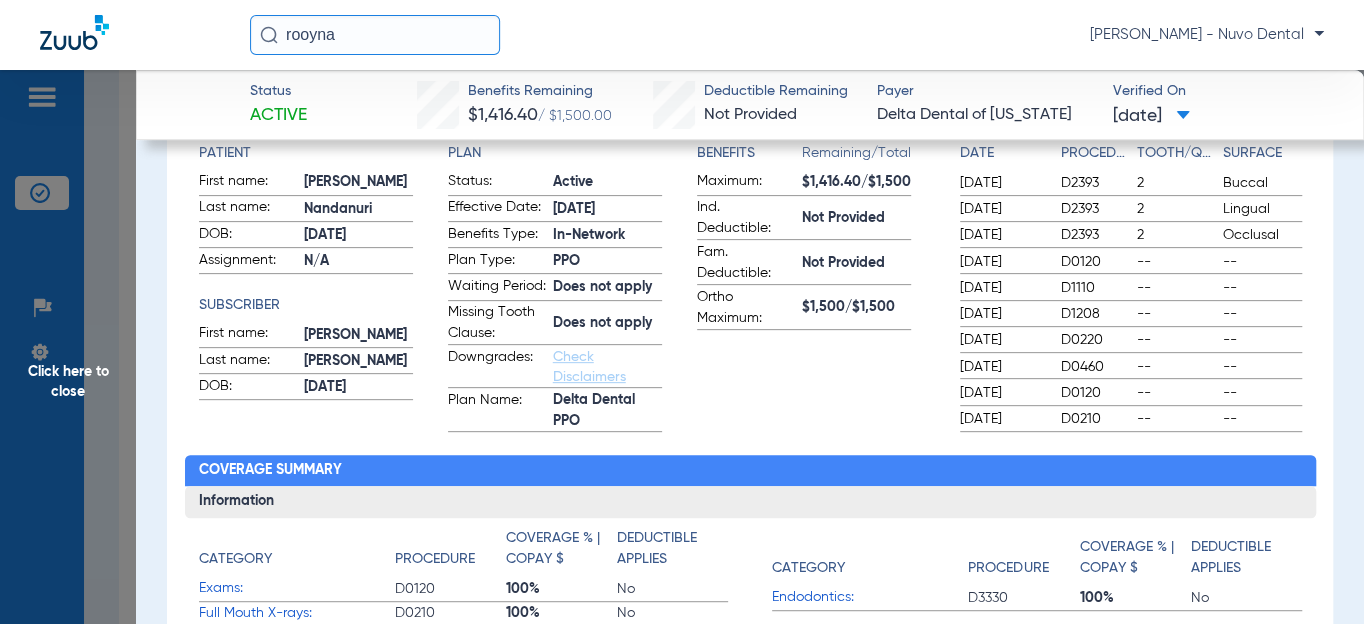 click on "Click here to close" 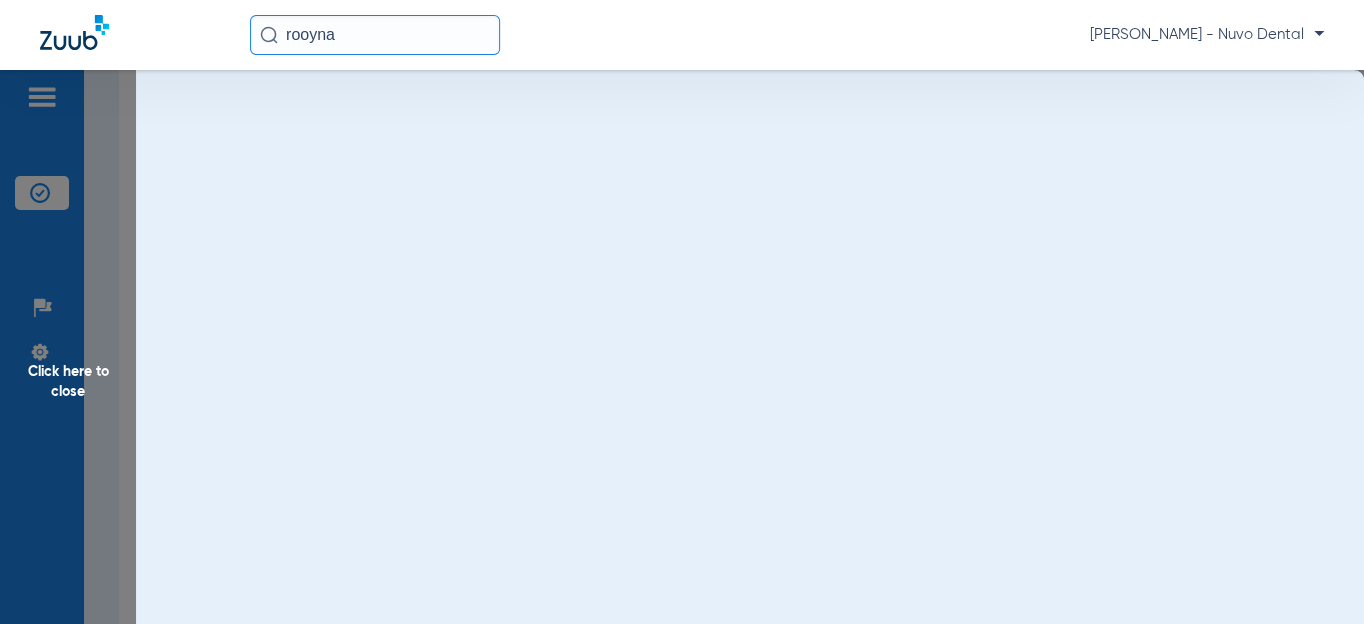 scroll, scrollTop: 0, scrollLeft: 0, axis: both 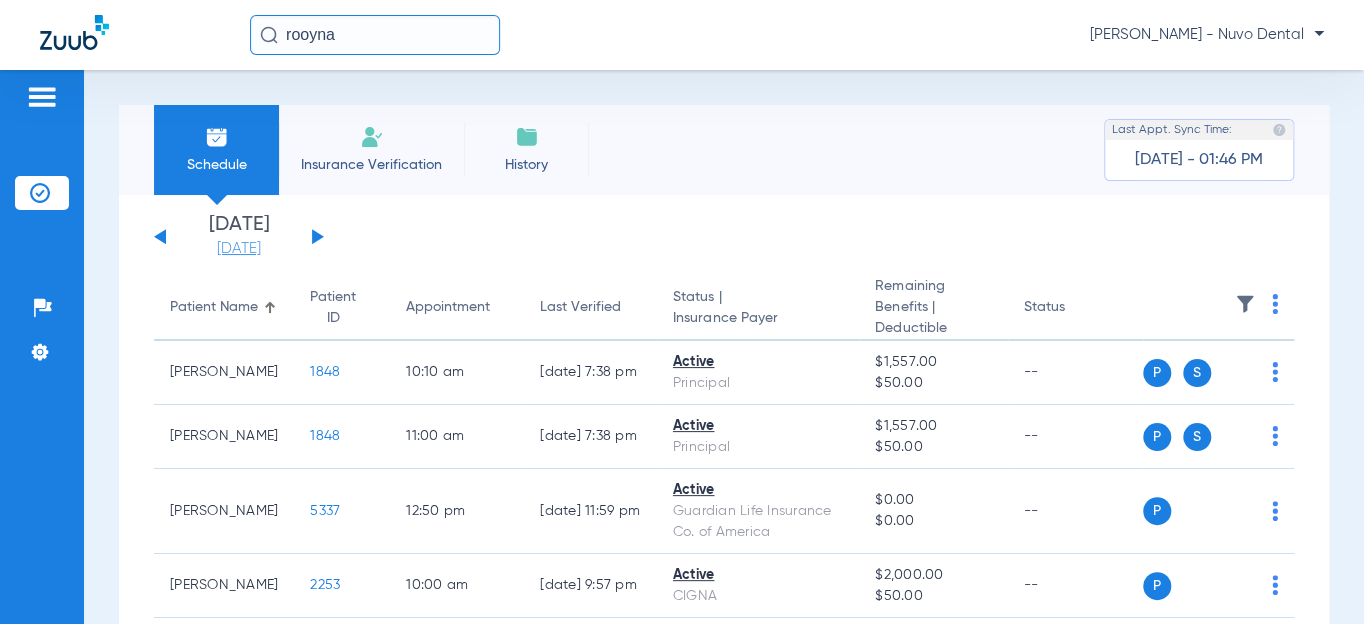 click on "[DATE]" 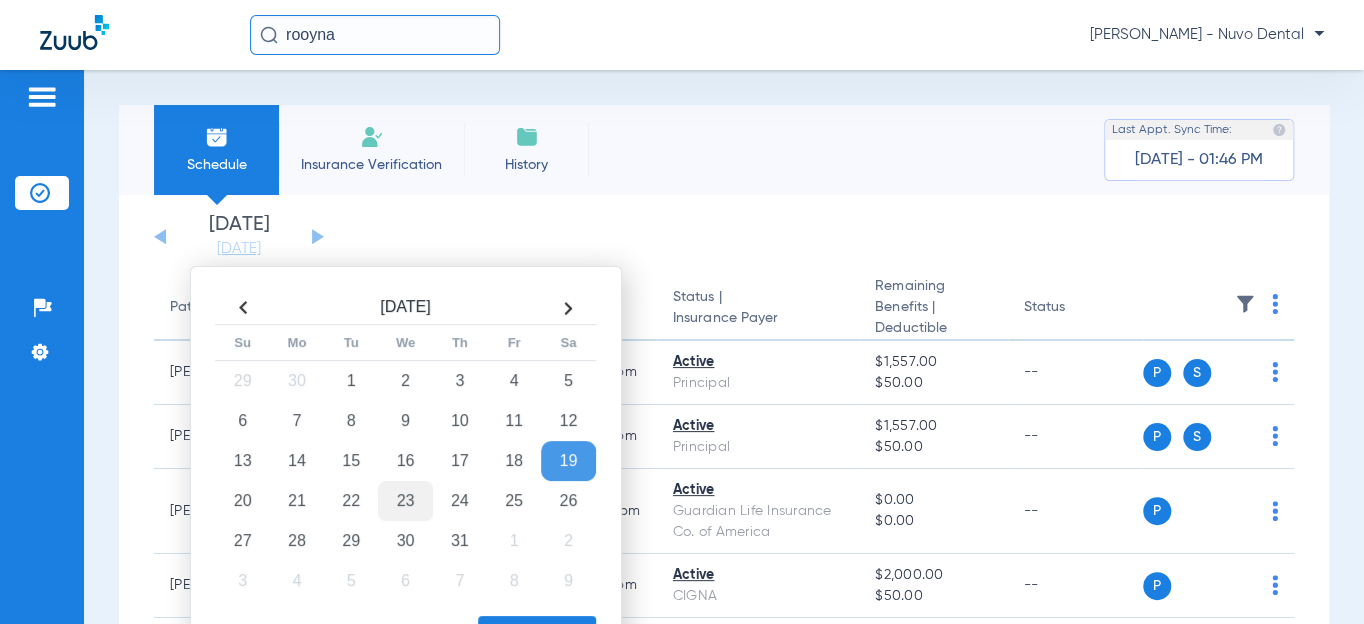 click on "23" 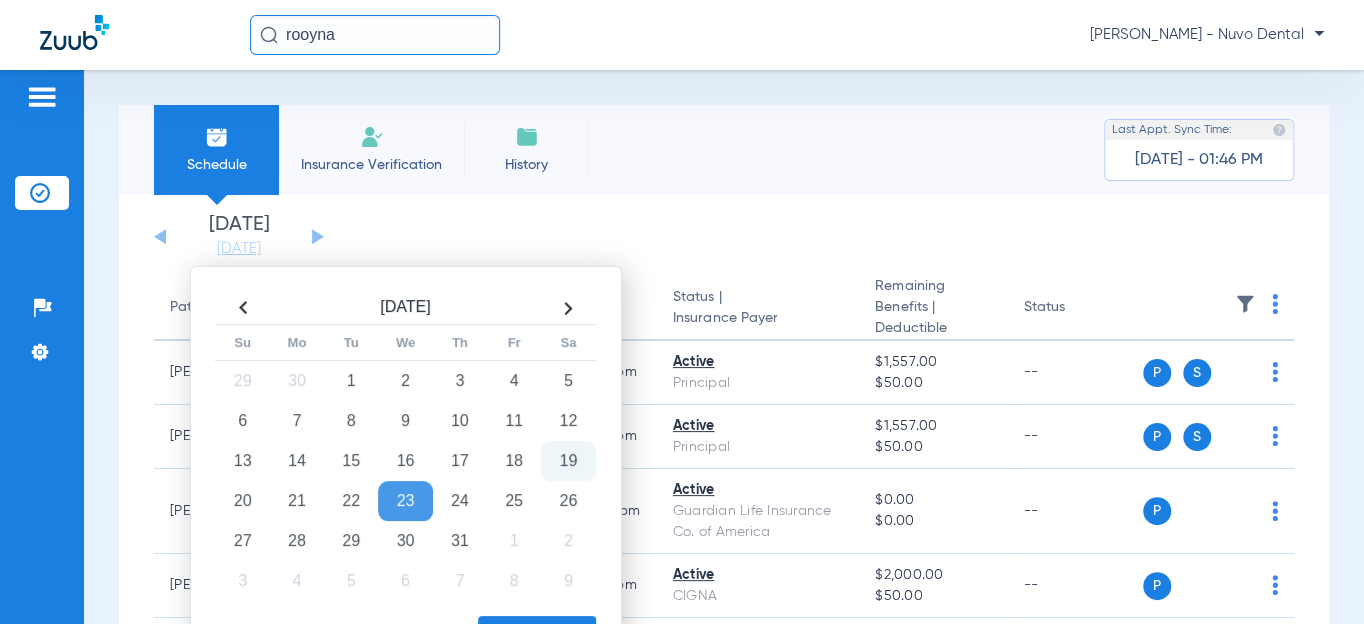 click on "Apply" 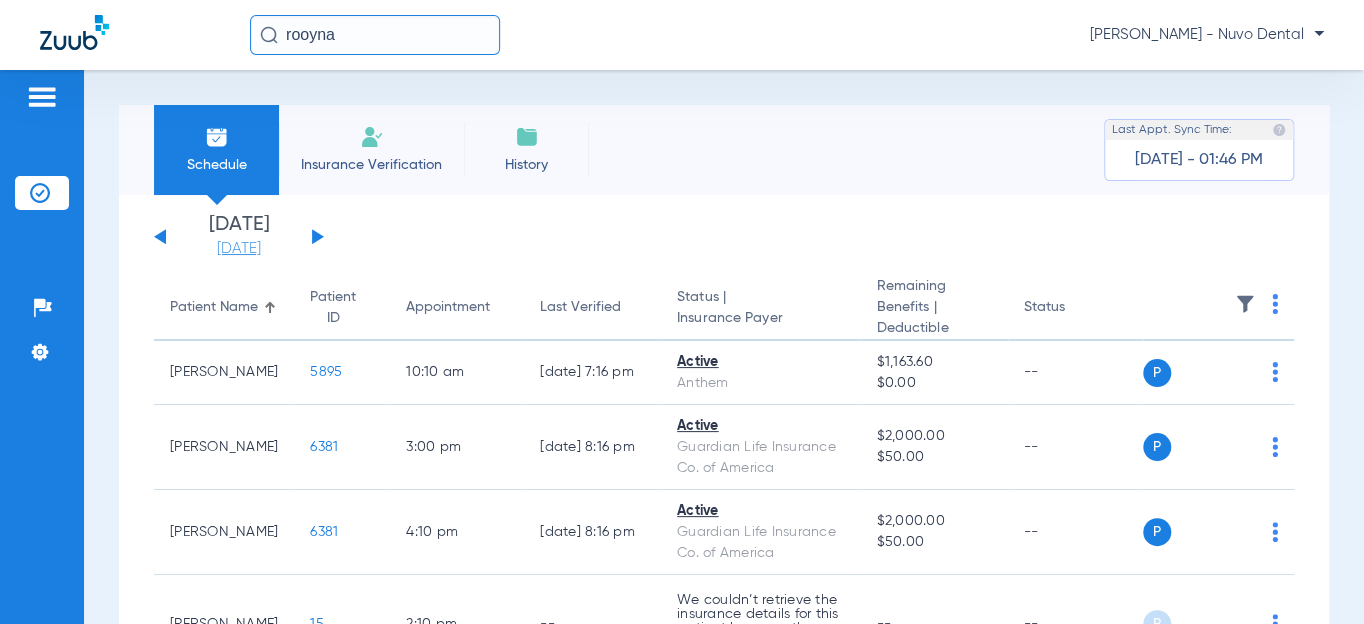 click on "[DATE]" 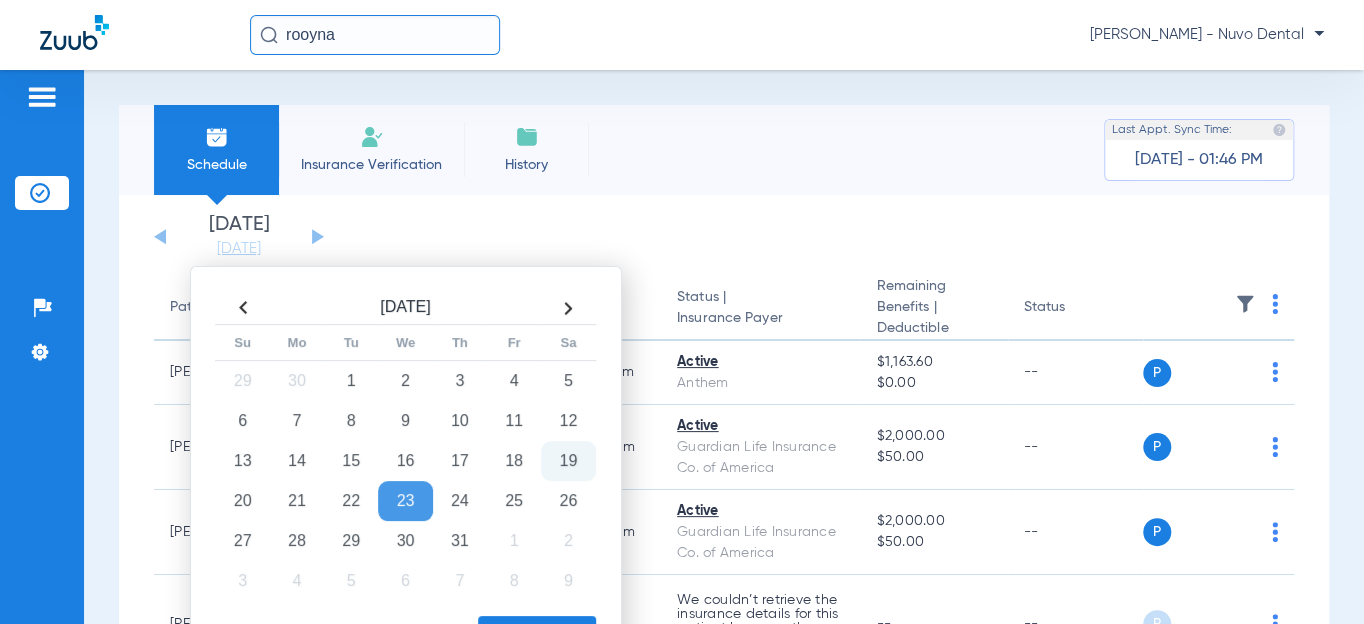 click on "[DATE]   [DATE]   [DATE]   [DATE]   [DATE]   [DATE]   [DATE]   [DATE]   [DATE]   [DATE]   [DATE]   [DATE]   [DATE]   [DATE]   [DATE]   [DATE]   [DATE]   [DATE]   [DATE]   [DATE]   [DATE]   [DATE]   [DATE]   [DATE]   [DATE]   [DATE]   [DATE]   [DATE]   [DATE]   [DATE]   [DATE]   [DATE]   [DATE]   [DATE]   [DATE]   [DATE]   [DATE]   [DATE]   [DATE]   [DATE]   [DATE]   [DATE]   [DATE]   [DATE]  Su Mo" 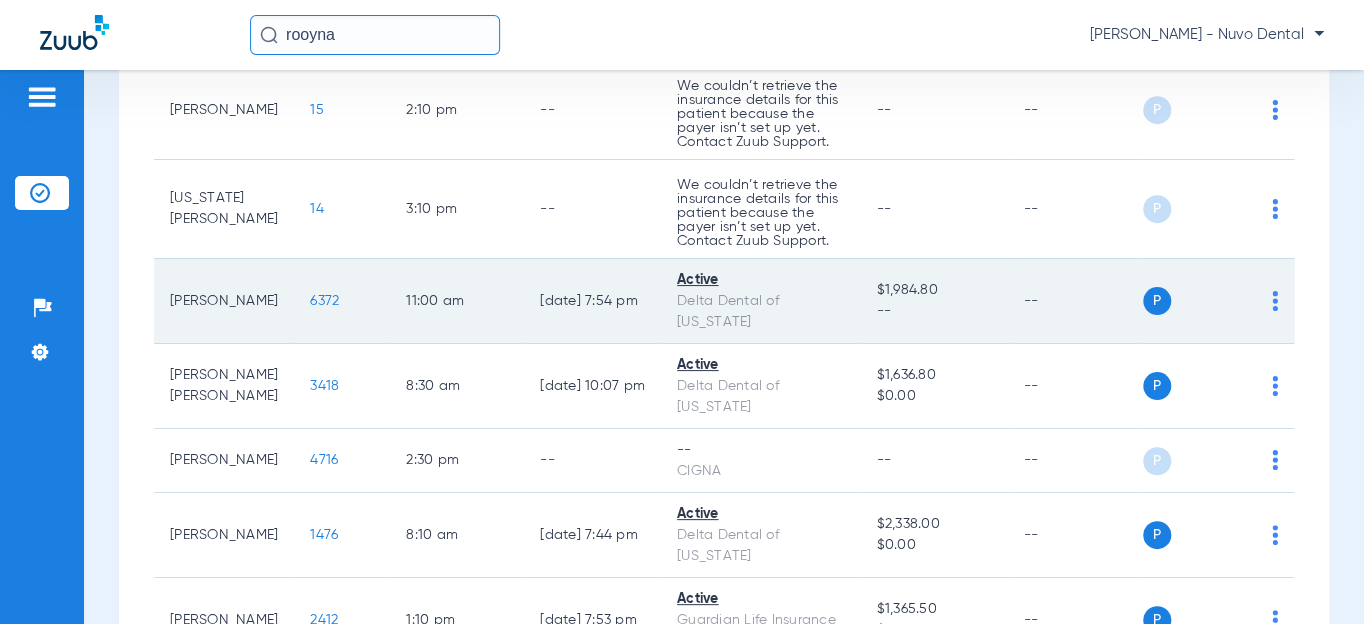 scroll, scrollTop: 545, scrollLeft: 0, axis: vertical 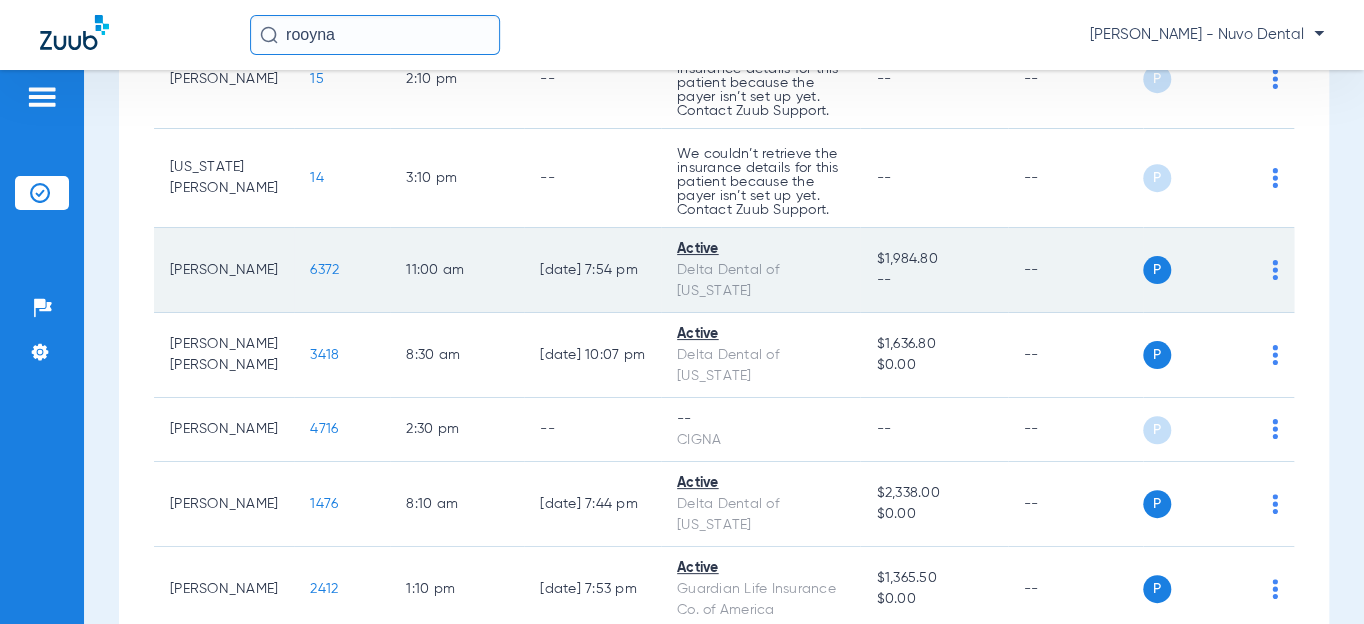 click on "6372" 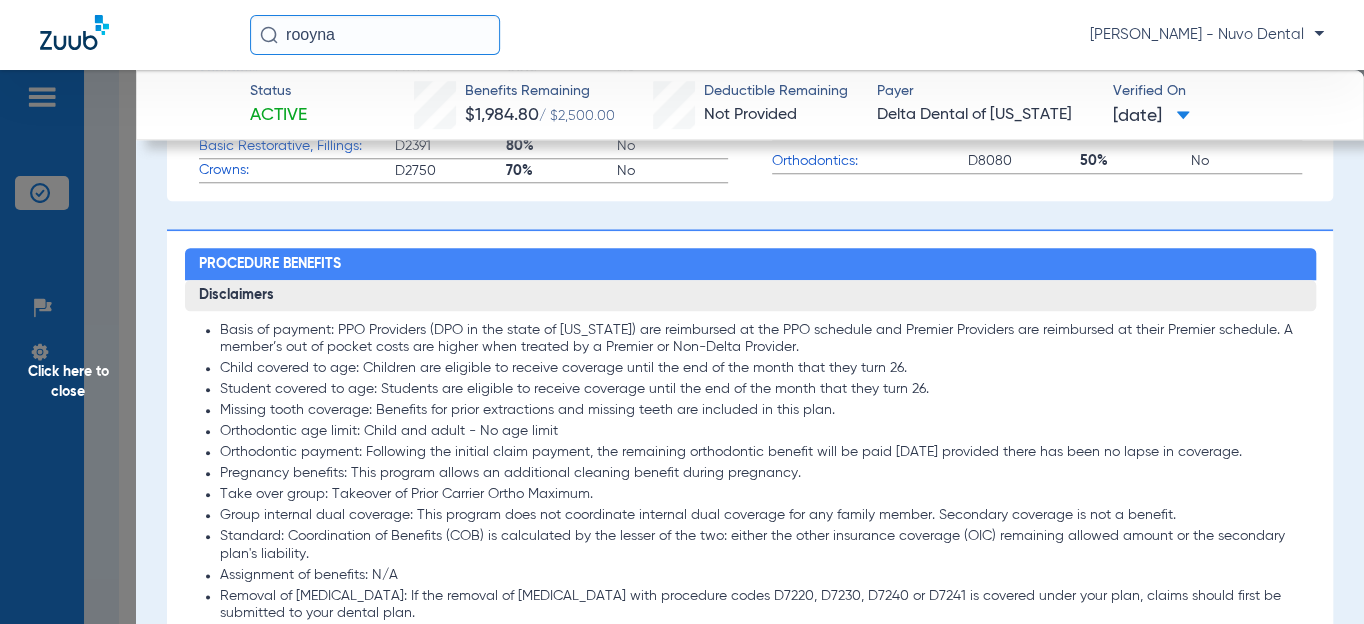 scroll, scrollTop: 1272, scrollLeft: 0, axis: vertical 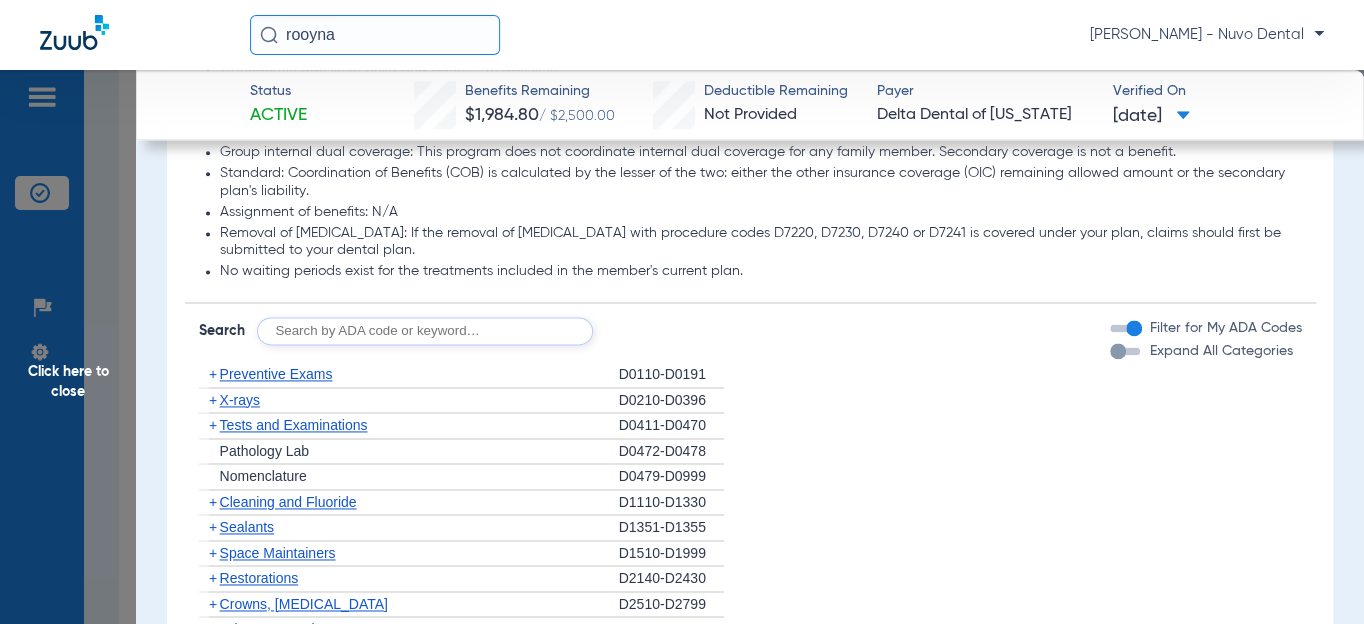 click 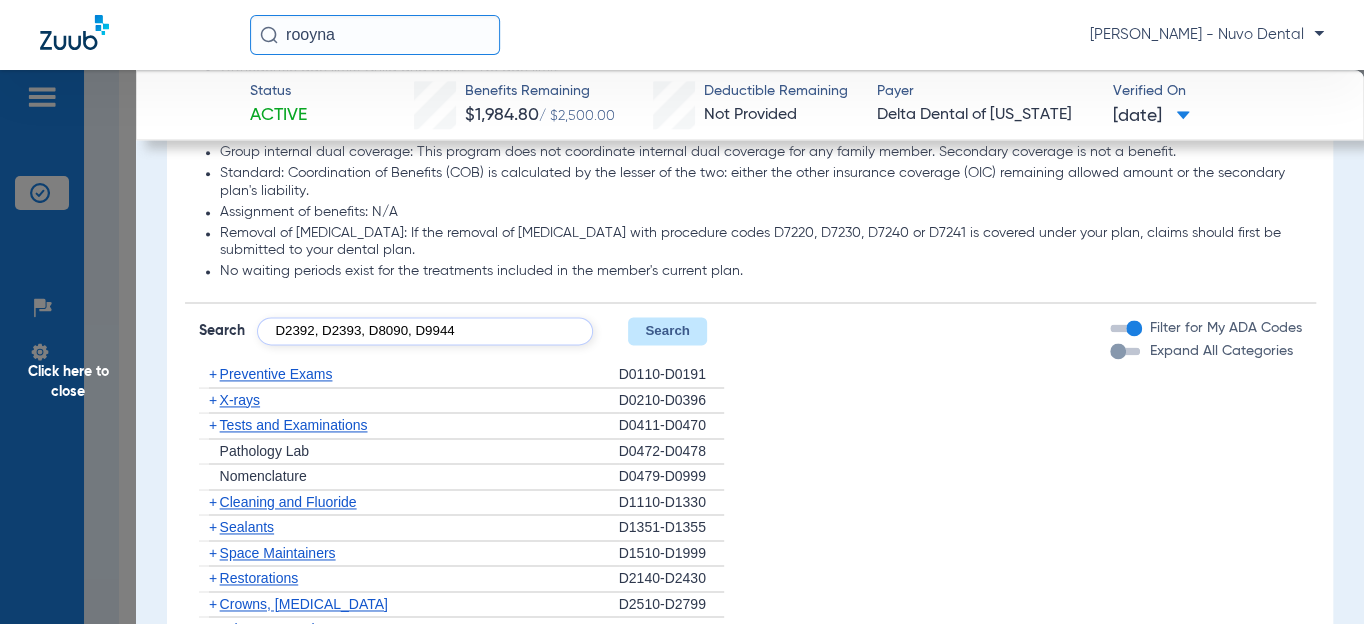 type on "D2392, D2393, D8090, D9944" 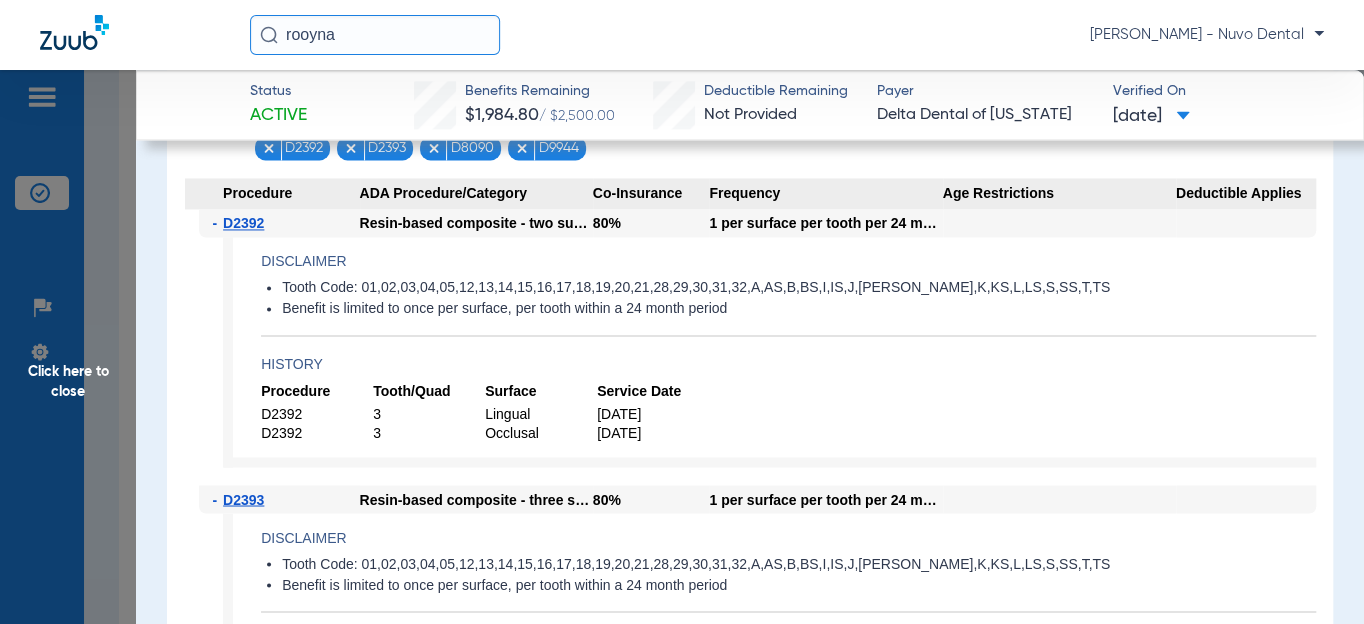 scroll, scrollTop: 1545, scrollLeft: 0, axis: vertical 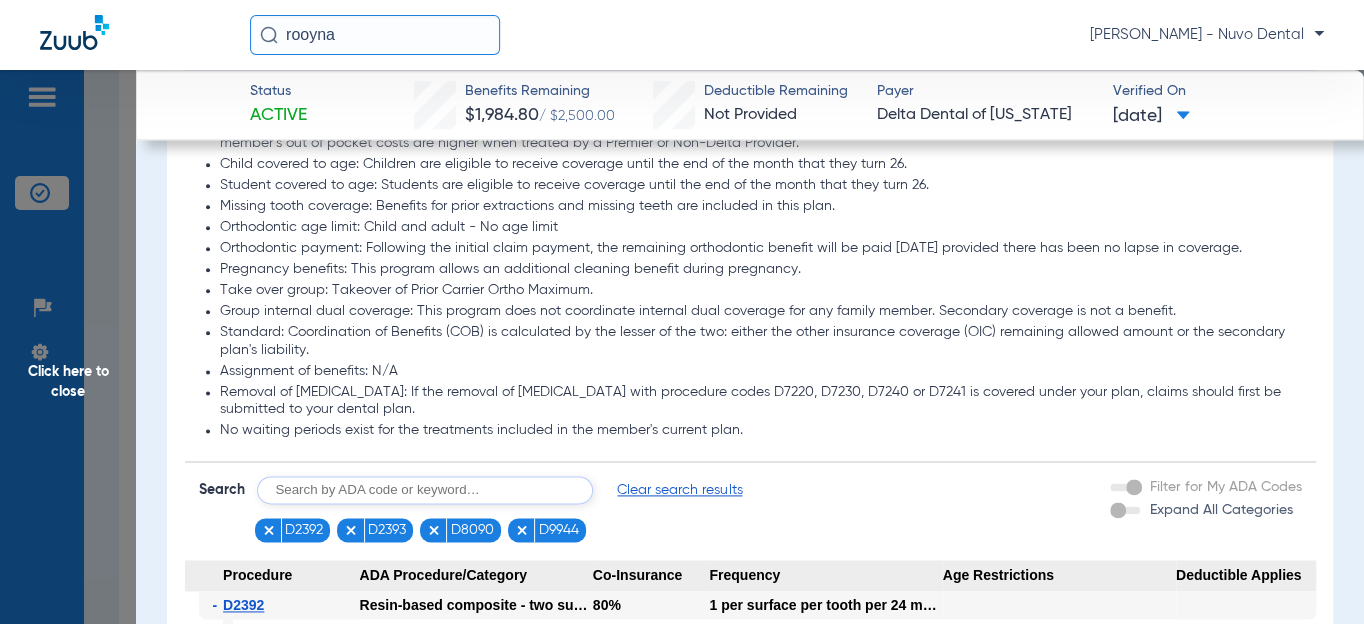 click on "Orthodontic age limit: Child and adult - No age limit" 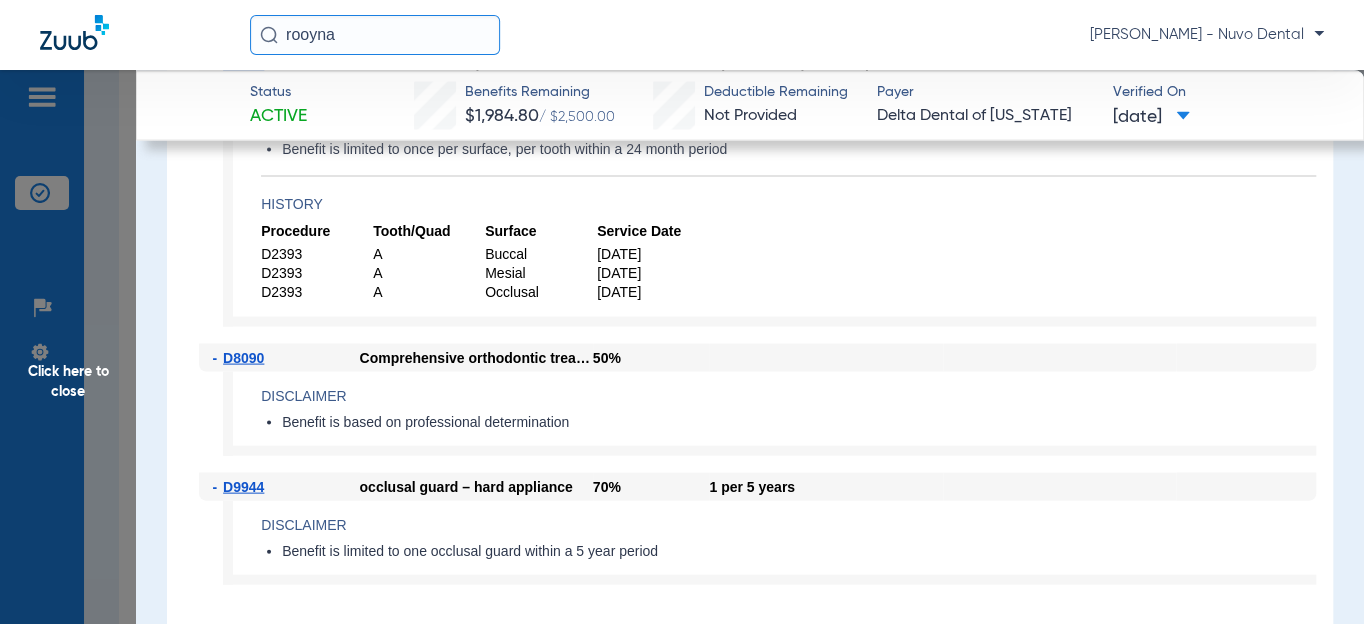 scroll, scrollTop: 2022, scrollLeft: 0, axis: vertical 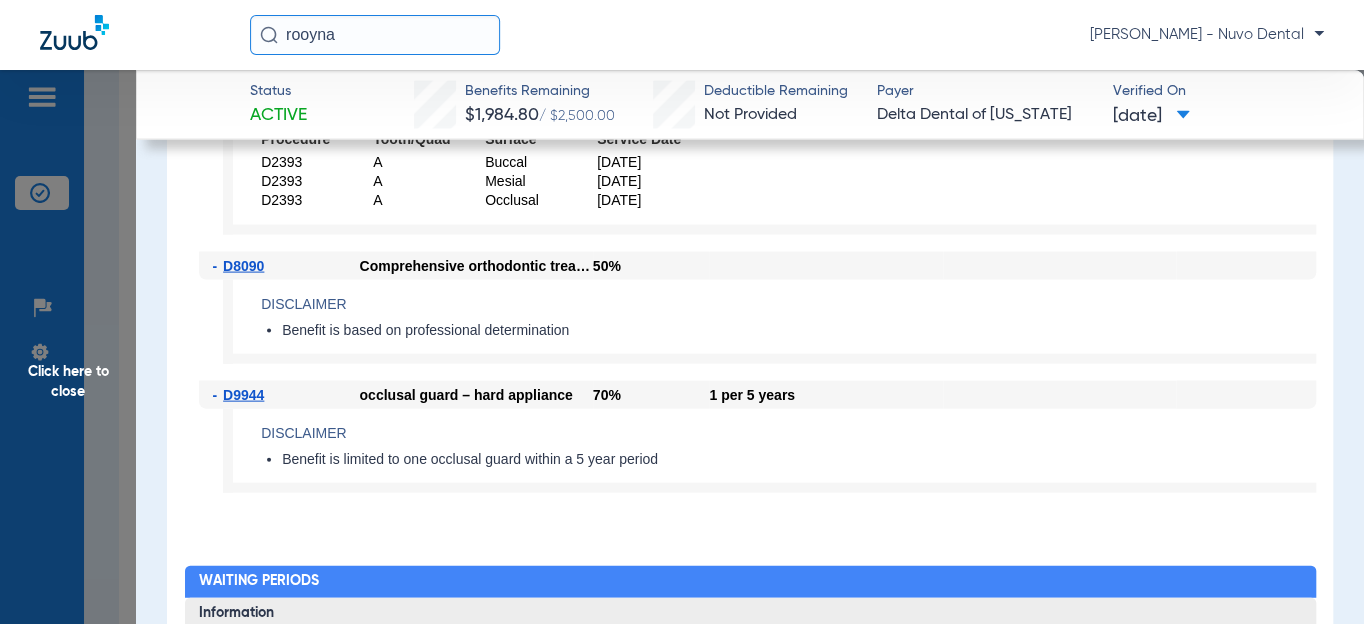 click on "Click here to close" 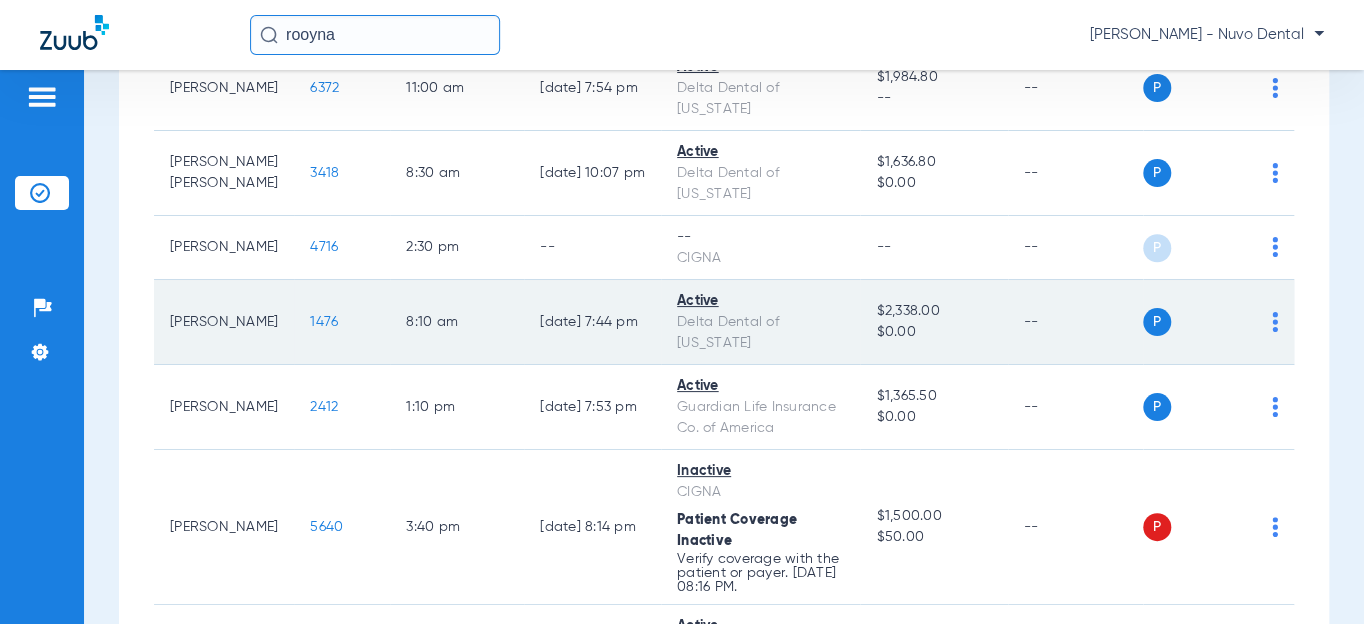 scroll, scrollTop: 1000, scrollLeft: 0, axis: vertical 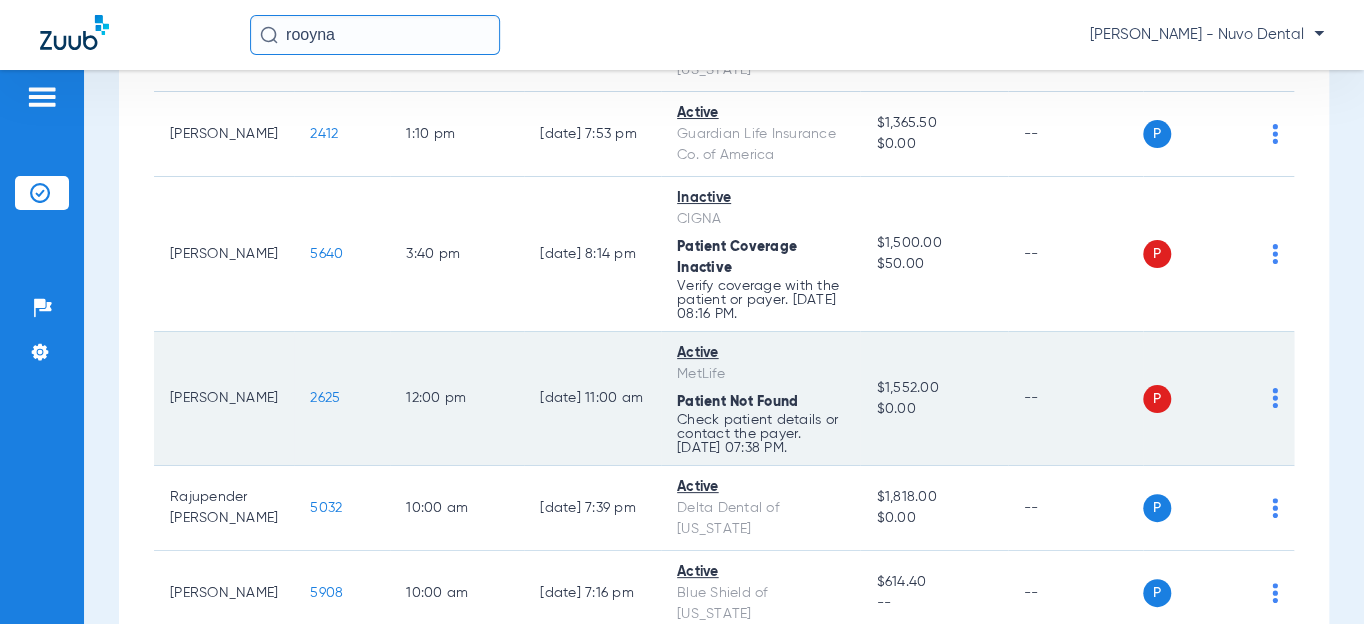 click on "2625" 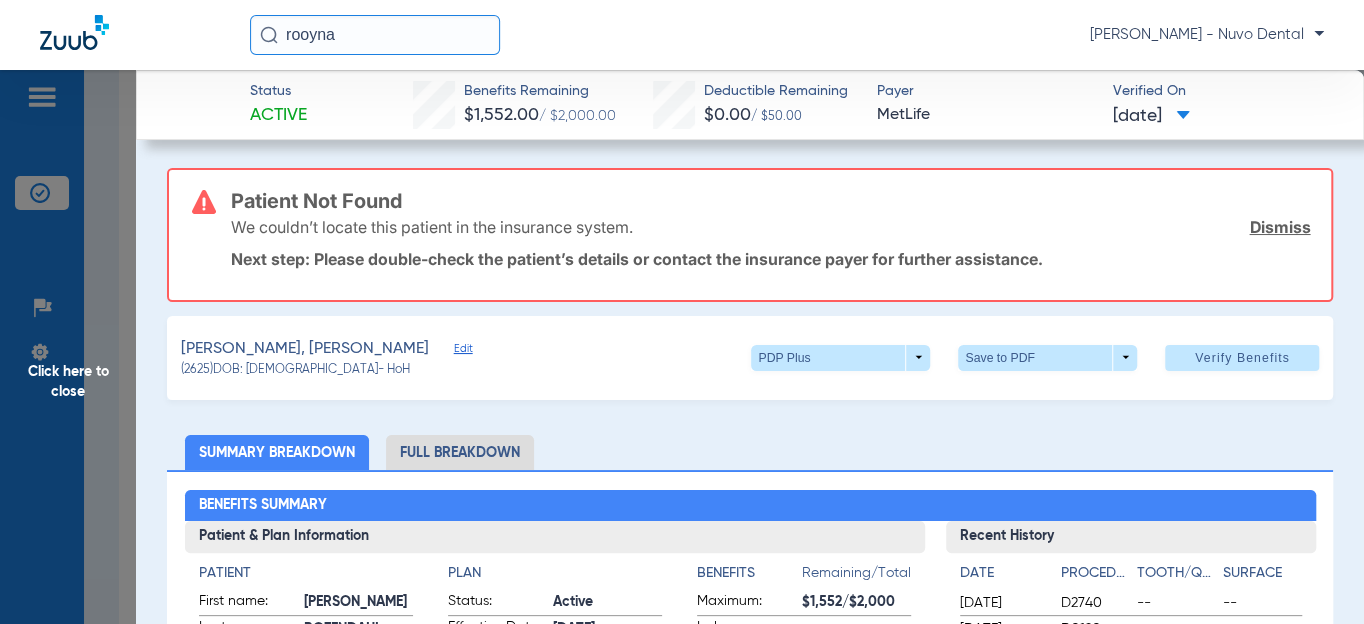 click on "Status Active  Benefits Remaining   $1,552.00   / $2,000.00   Deductible Remaining   $0.00   / $50.00  Payer MetLife  Verified On
[DATE]   Patient Not Found  We couldn’t locate this patient in the insurance system.  Dismiss  Next step: Please double-check the patient’s details or contact the insurance payer for further assistance.  [PERSON_NAME]   Edit   (2625)   DOB: [DEMOGRAPHIC_DATA]   - HoH   PDP Plus  arrow_drop_down  Save to PDF  arrow_drop_down  Verify Benefits   Subscriber Information   First name  [PERSON_NAME]  Last name  Rozendahl  DOB  mm / dd / yyyy [DATE]  Member ID  604440737  Group ID (optional)  313024  Insurance Payer   Insurance
Metlife  Provider   Dentist
[PERSON_NAME]  1134358021  Summary Breakdown   Full Breakdown  Benefits Summary Patient & Plan Information Patient First name:  [PERSON_NAME]  Last name:  [PERSON_NAME]  DOB:  [DEMOGRAPHIC_DATA]  Assignment:  N/A  Subscriber First name:  [PERSON_NAME]  Last name:  [PERSON_NAME]  DOB:  [DEMOGRAPHIC_DATA]  Plan Status:  Active  Effective Date:  [DATE]  Plan Type:" 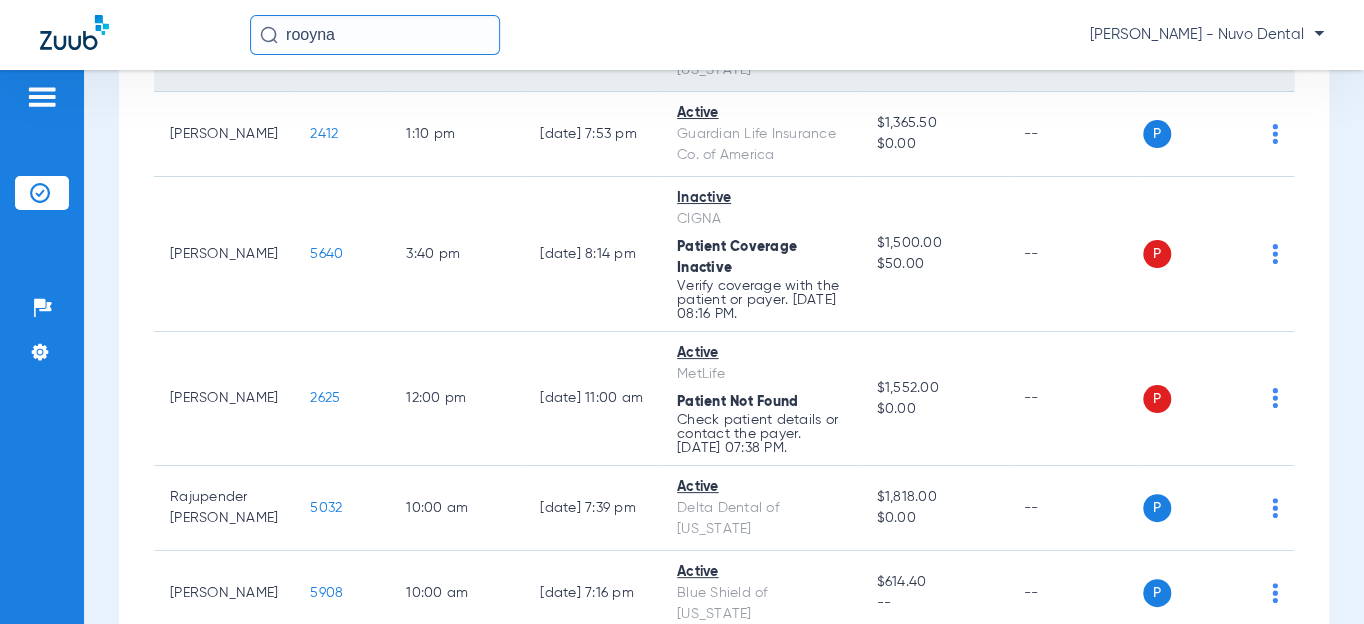 click on "1476" 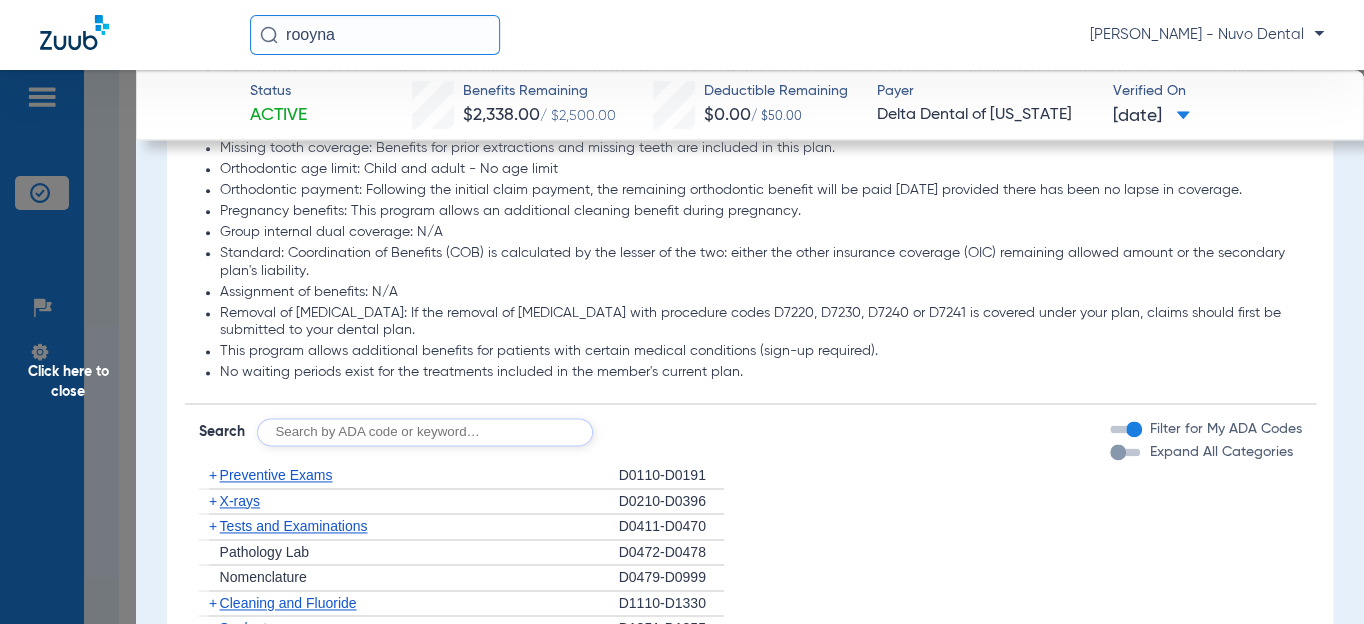 scroll, scrollTop: 1363, scrollLeft: 0, axis: vertical 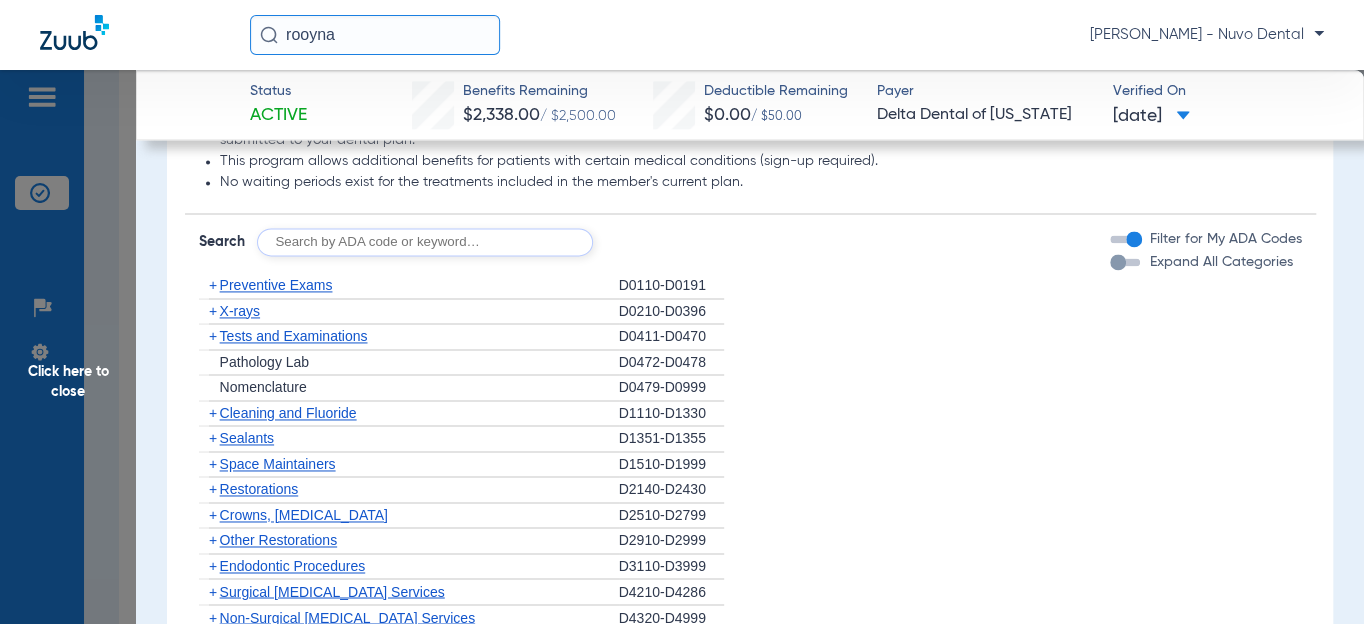 click 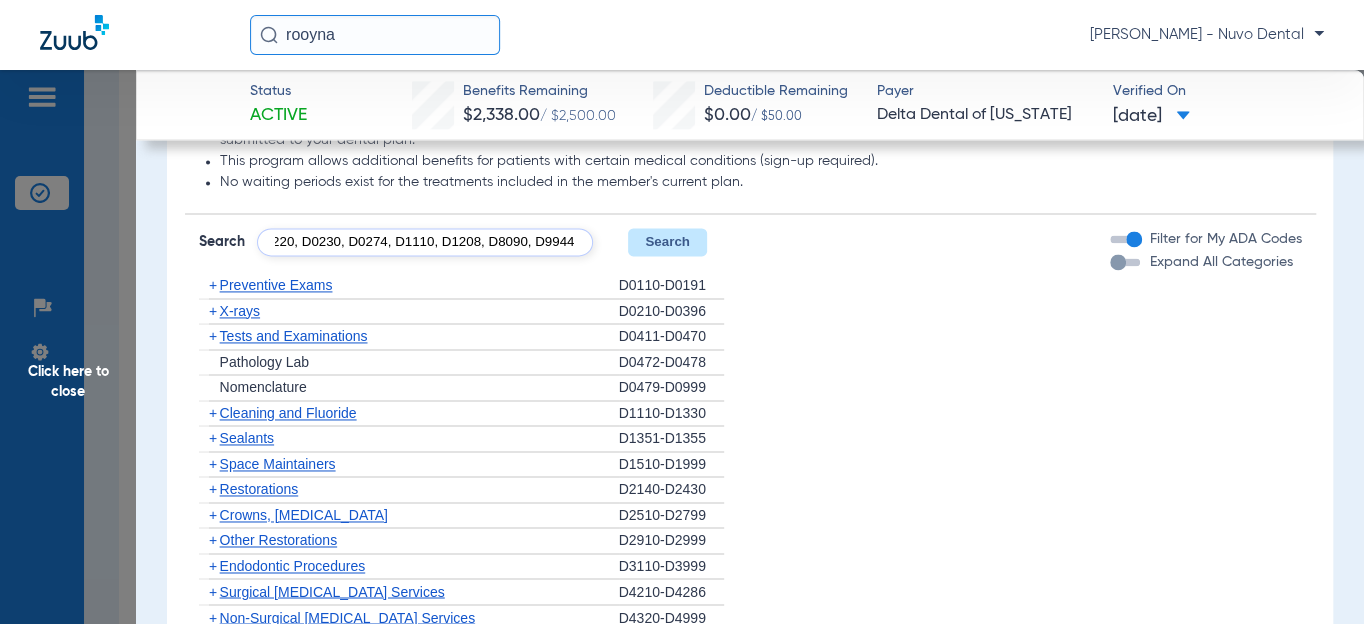 scroll, scrollTop: 0, scrollLeft: 174, axis: horizontal 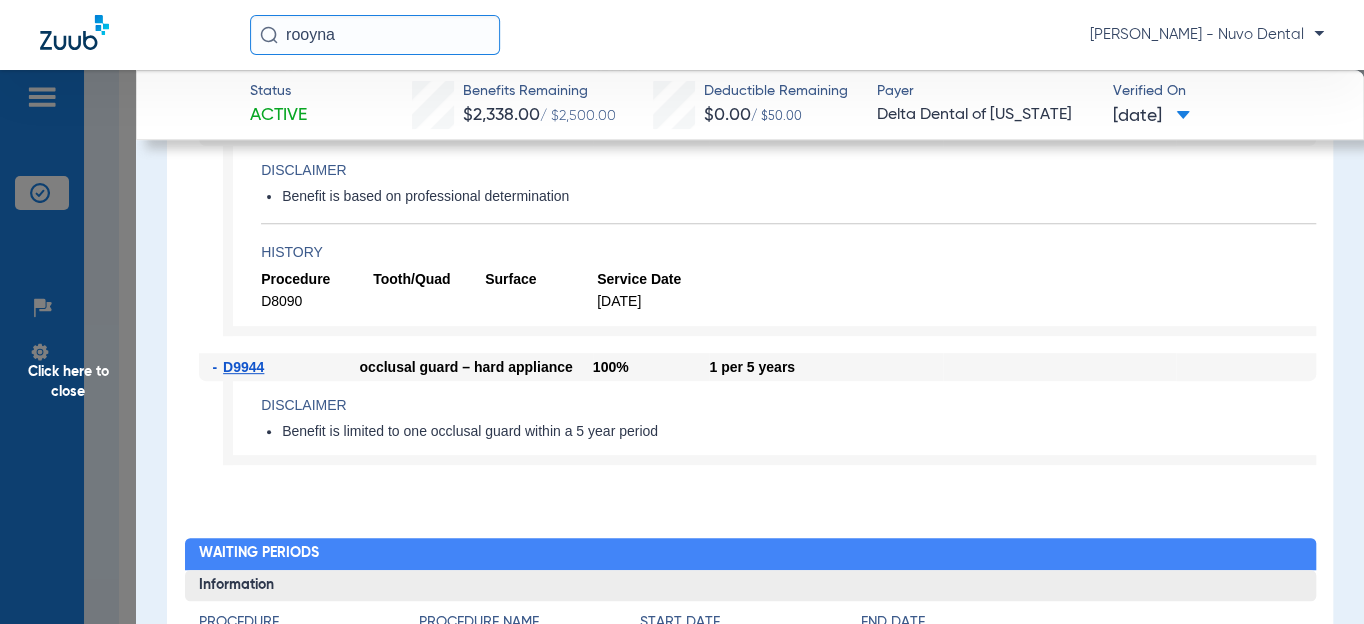 click on "Click here to close" 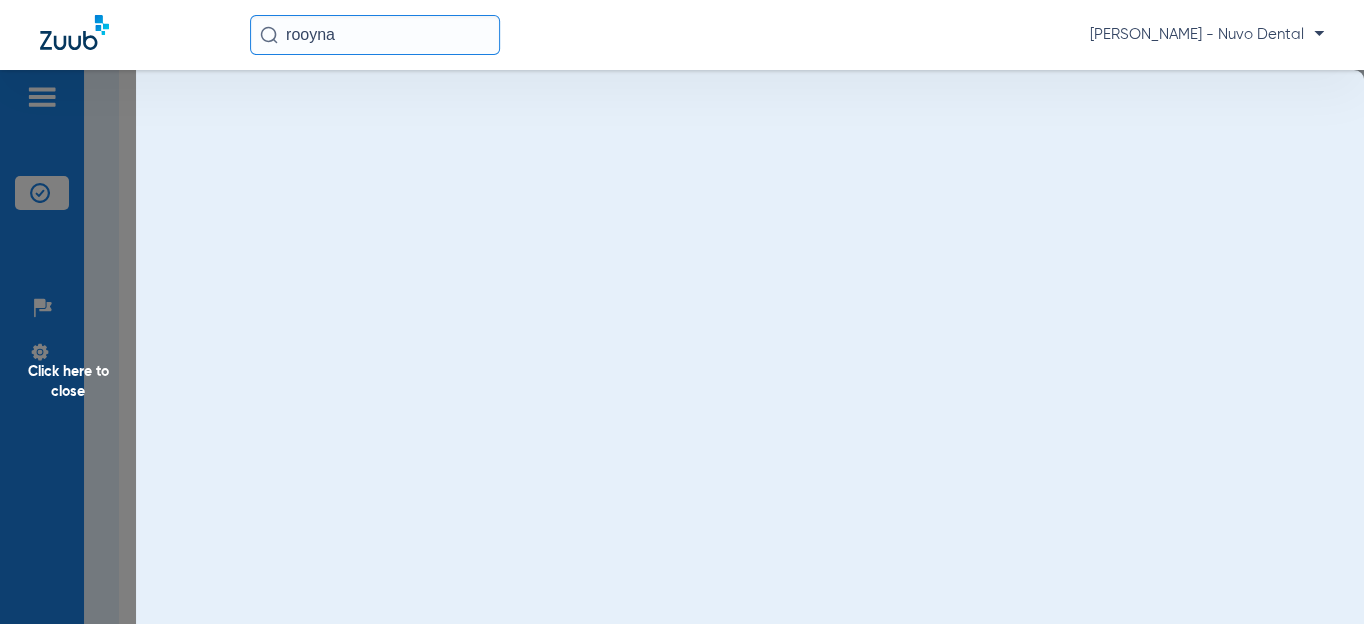 scroll, scrollTop: 0, scrollLeft: 0, axis: both 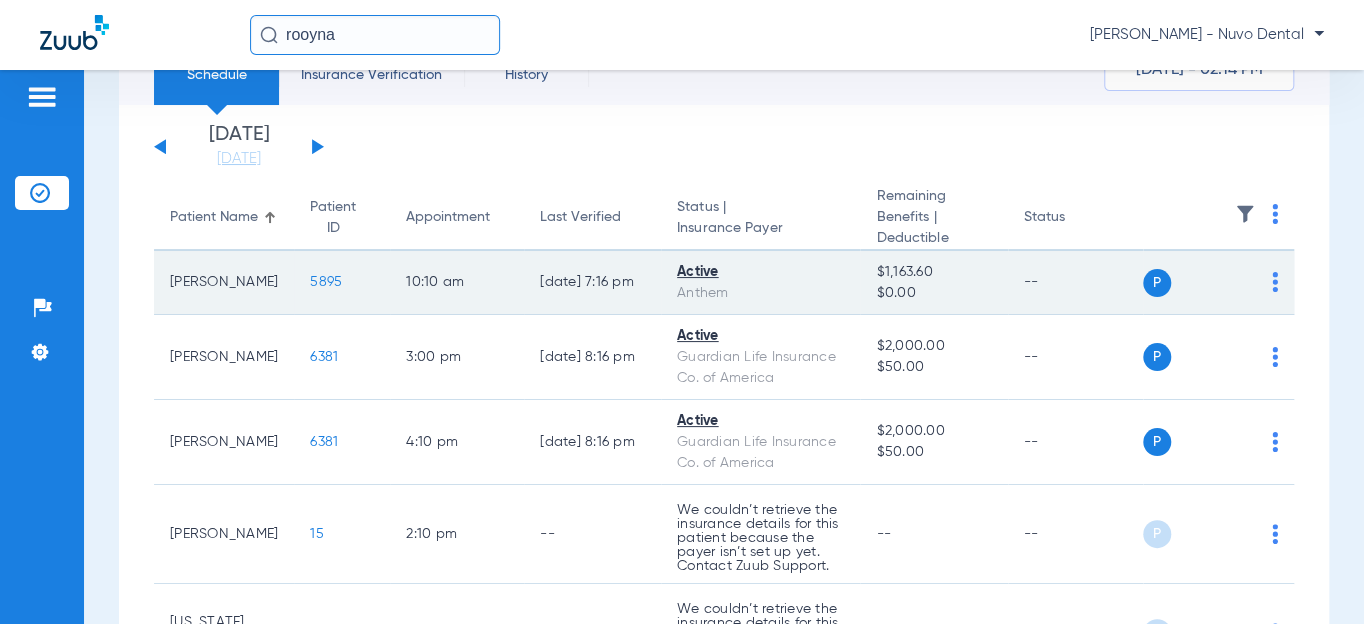 click on "5895" 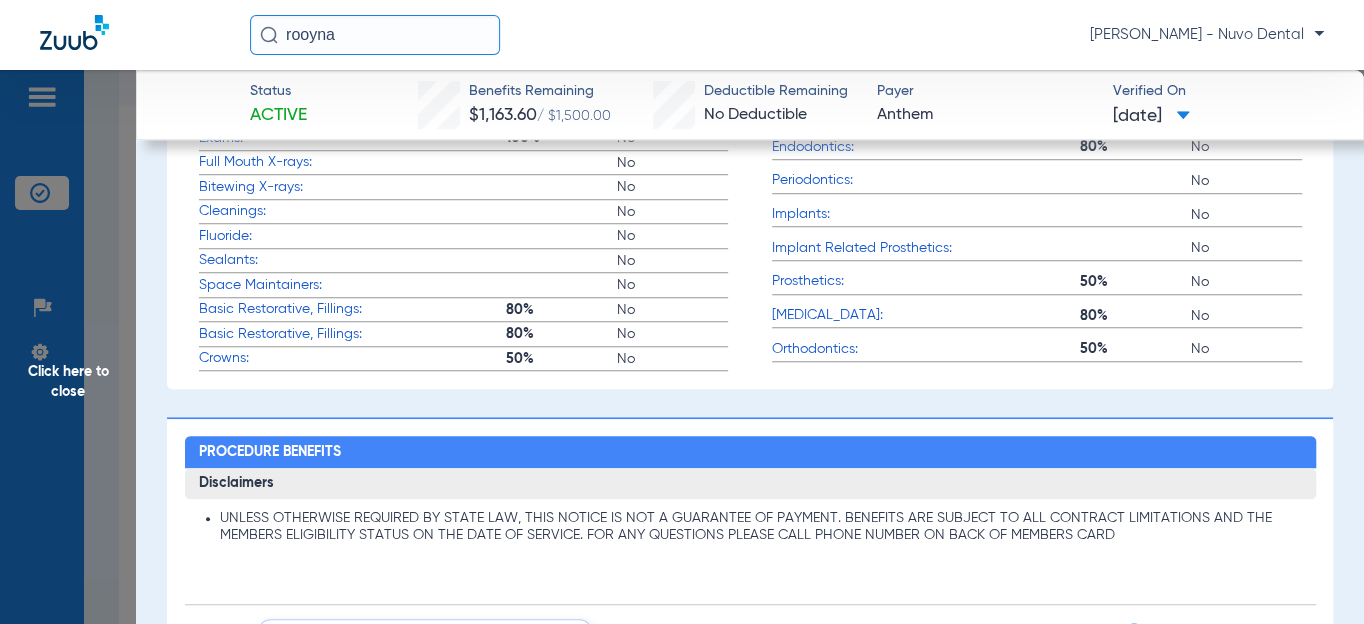 scroll, scrollTop: 1090, scrollLeft: 0, axis: vertical 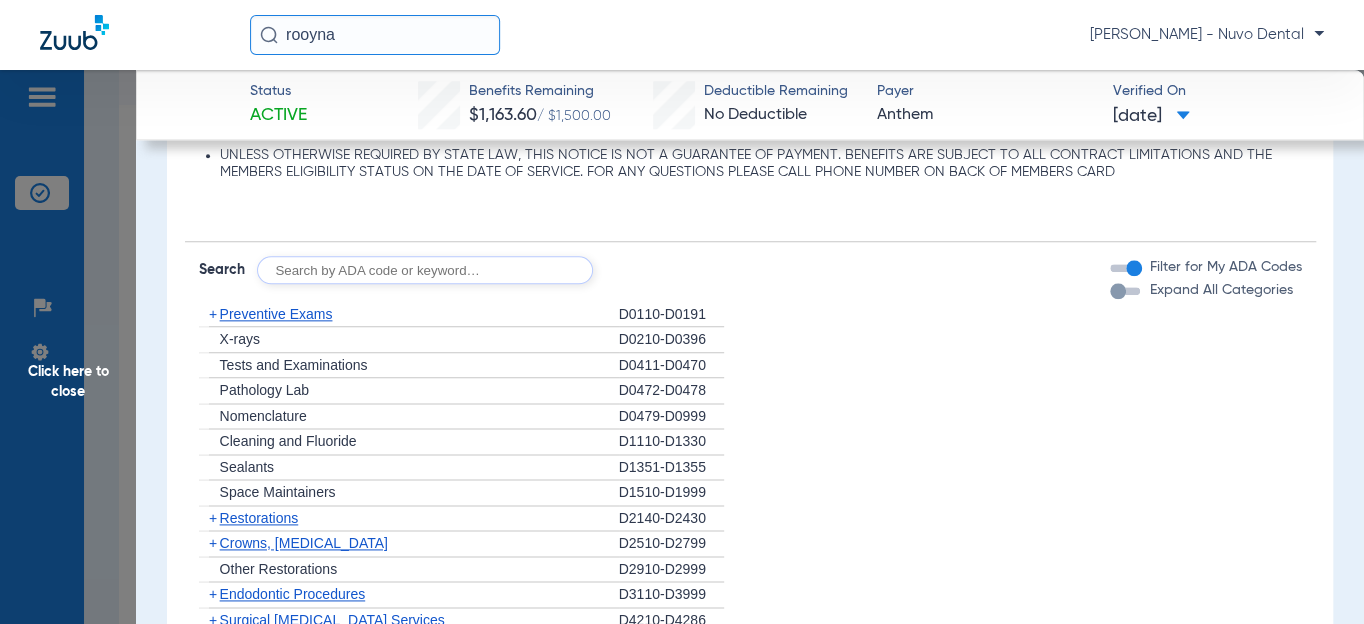 click 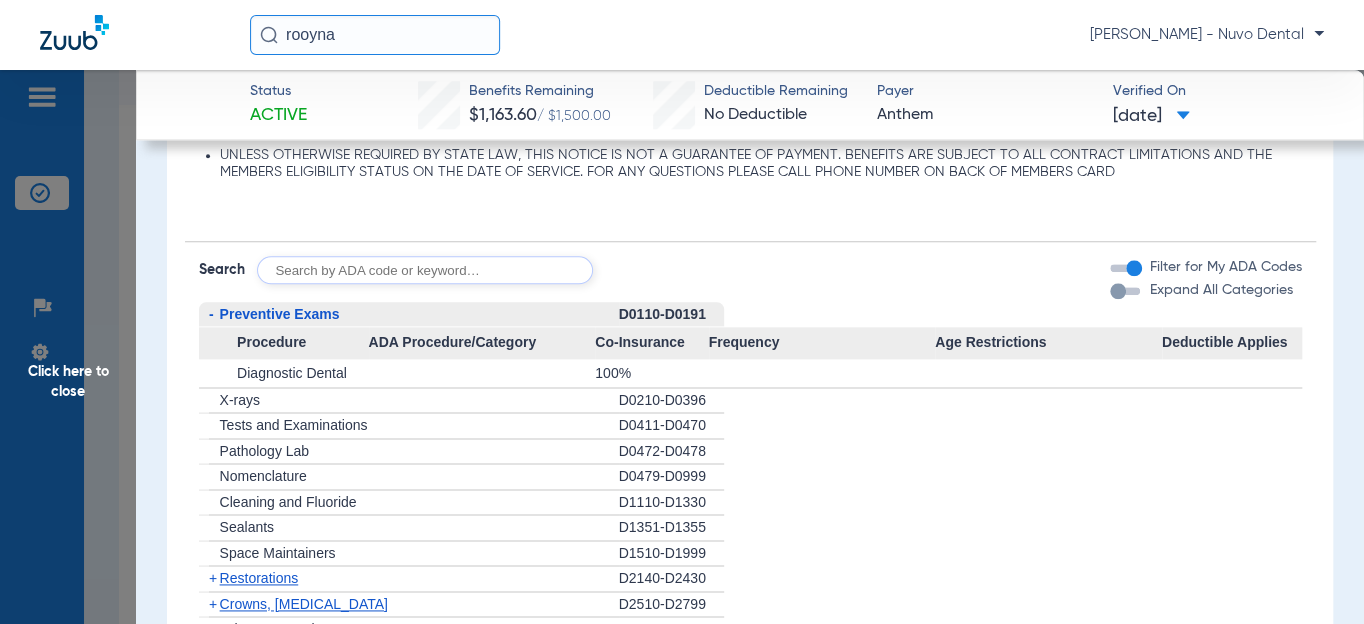 click on "Preventive Exams" 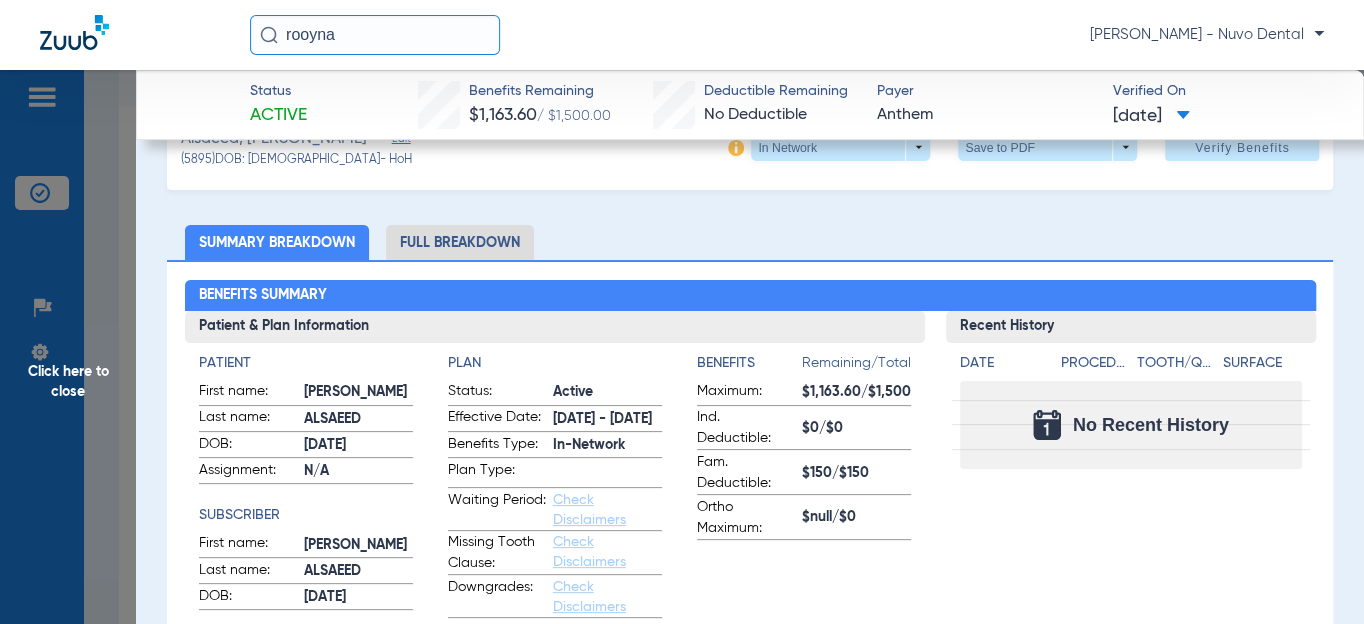 scroll, scrollTop: 0, scrollLeft: 0, axis: both 